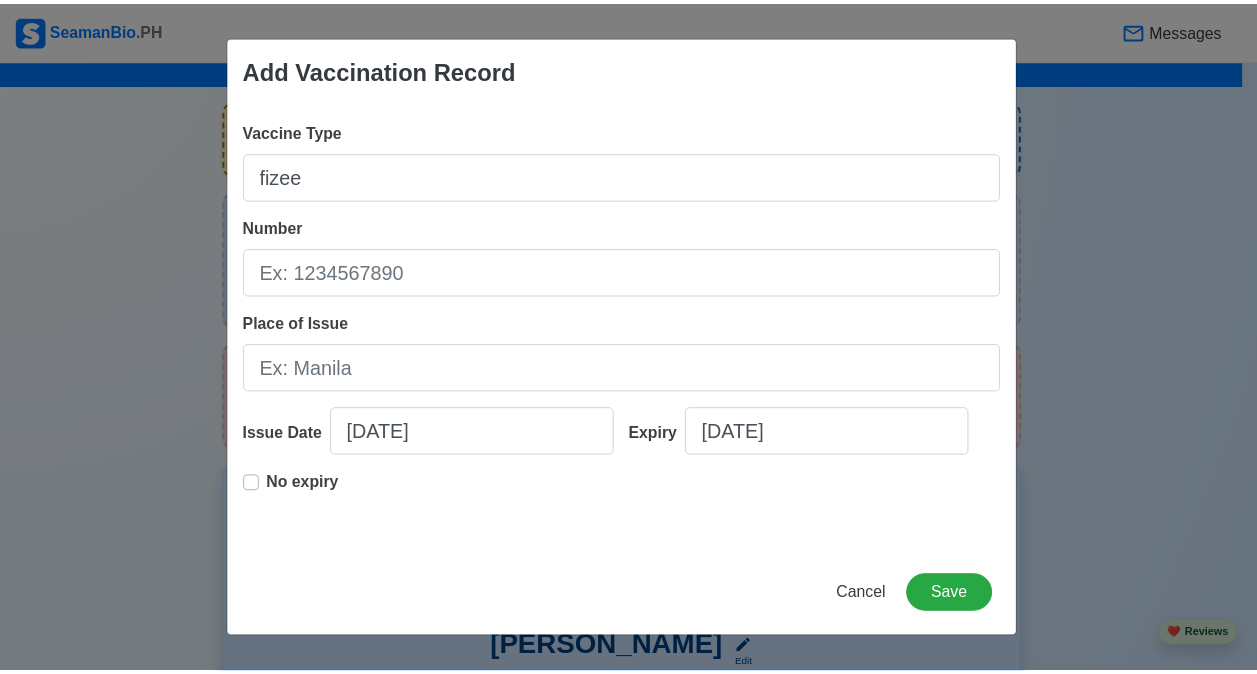 scroll, scrollTop: 2029, scrollLeft: 0, axis: vertical 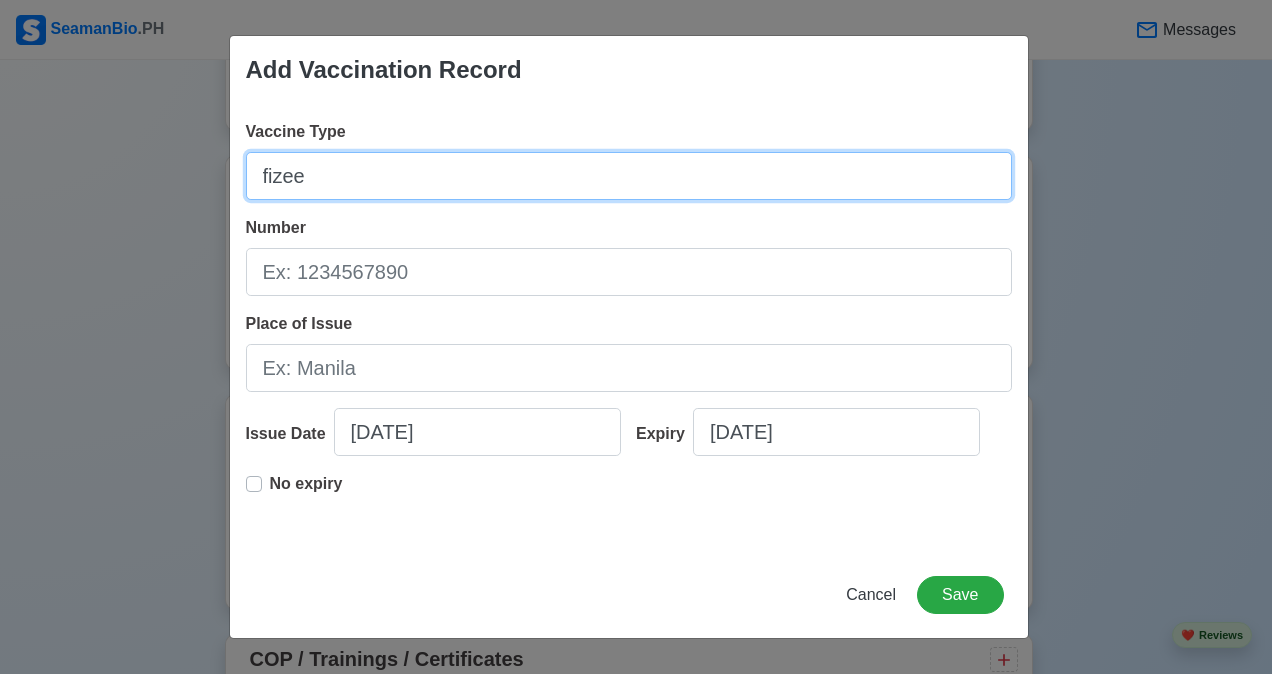 click on "fizee" at bounding box center [629, 176] 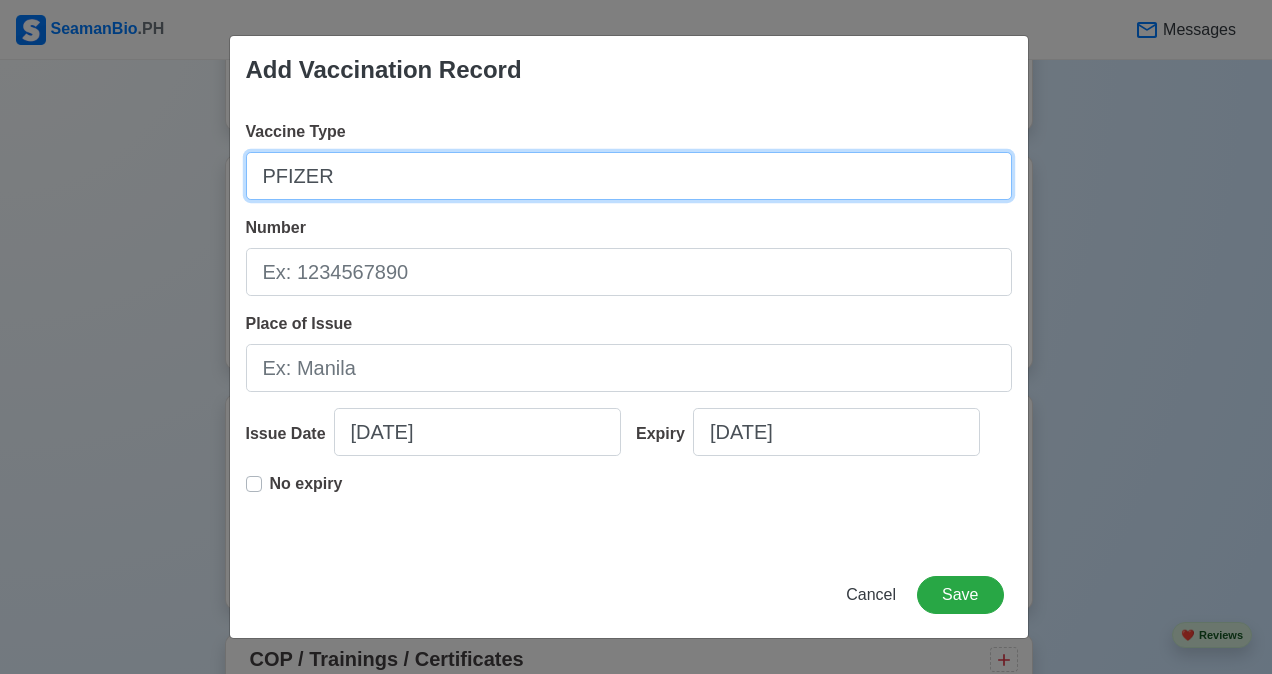 type on "PFIZER" 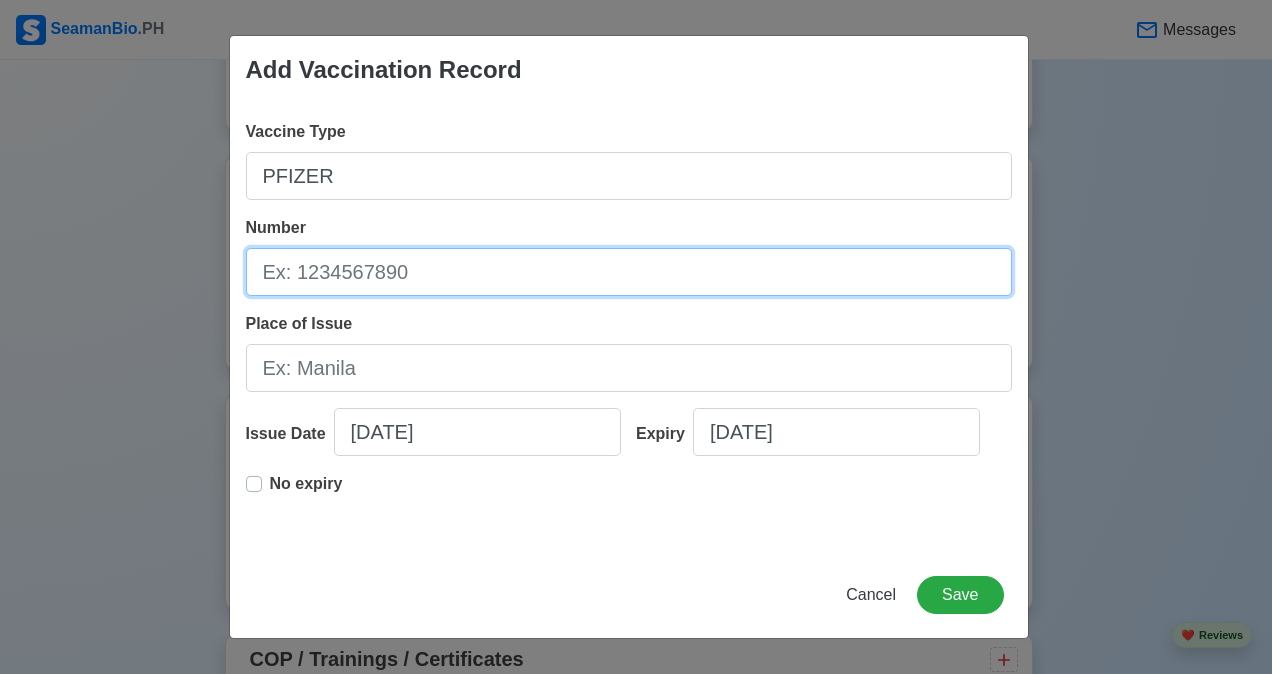 click on "Number" at bounding box center (629, 272) 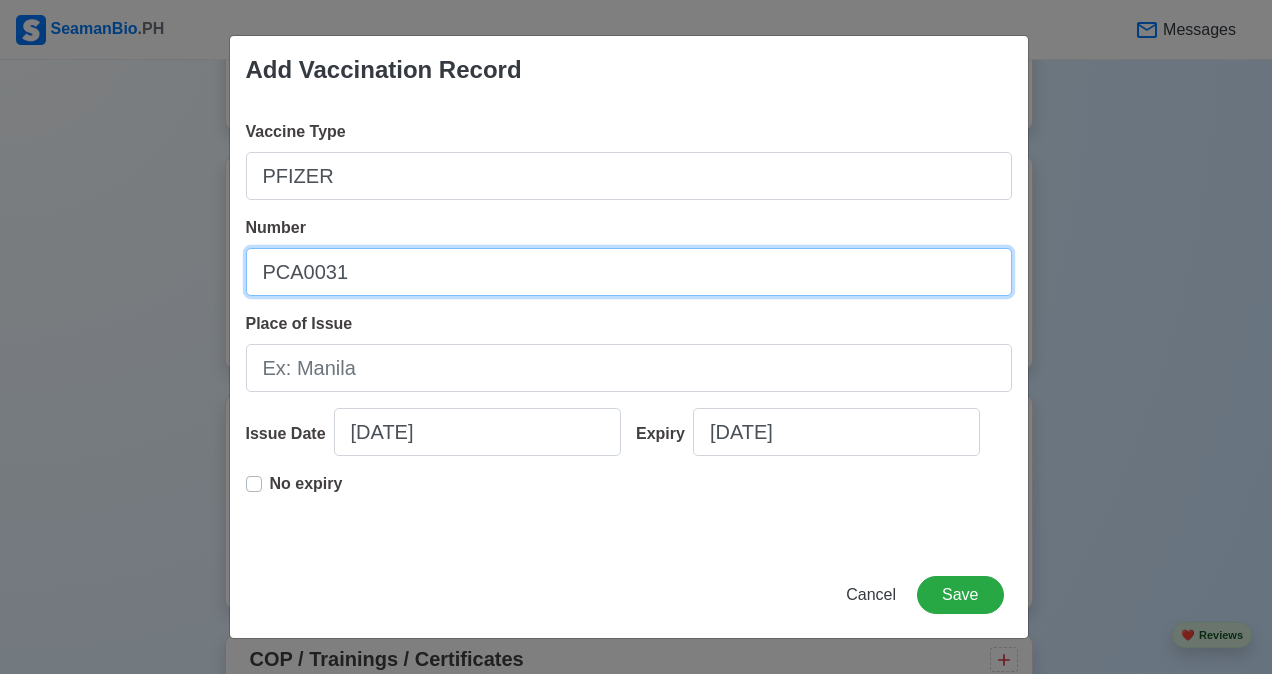 type on "PCA0031" 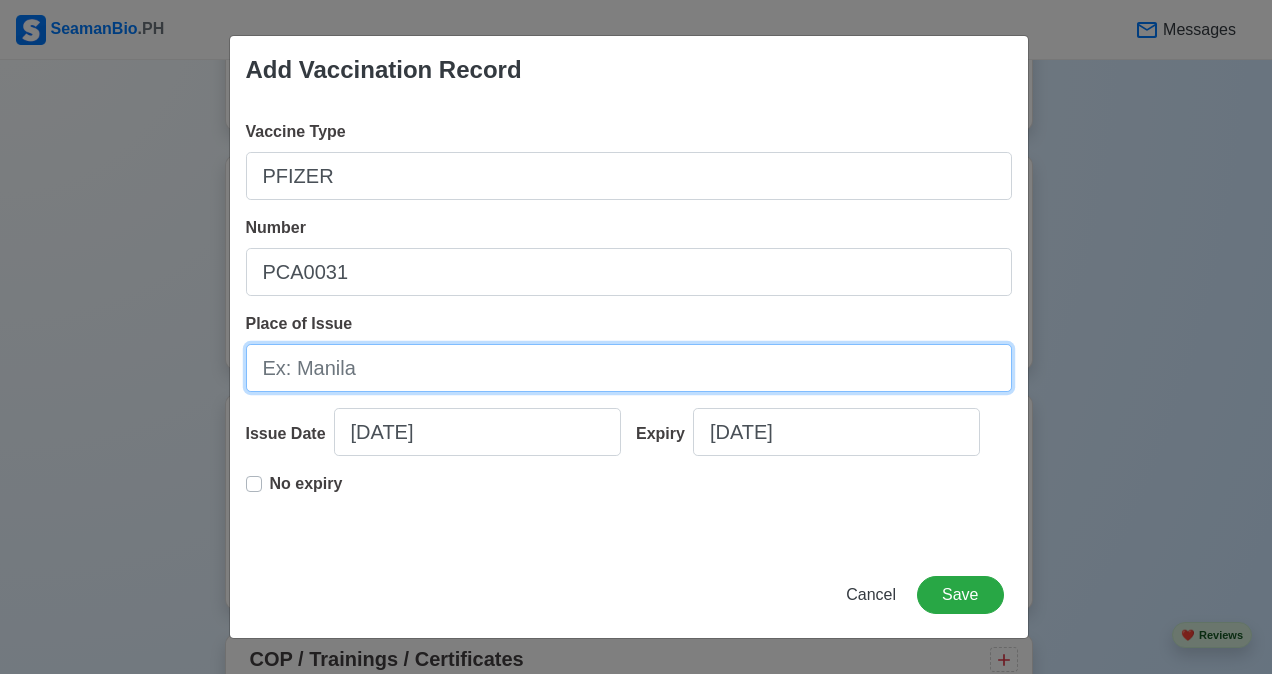 click on "Place of Issue" at bounding box center [629, 368] 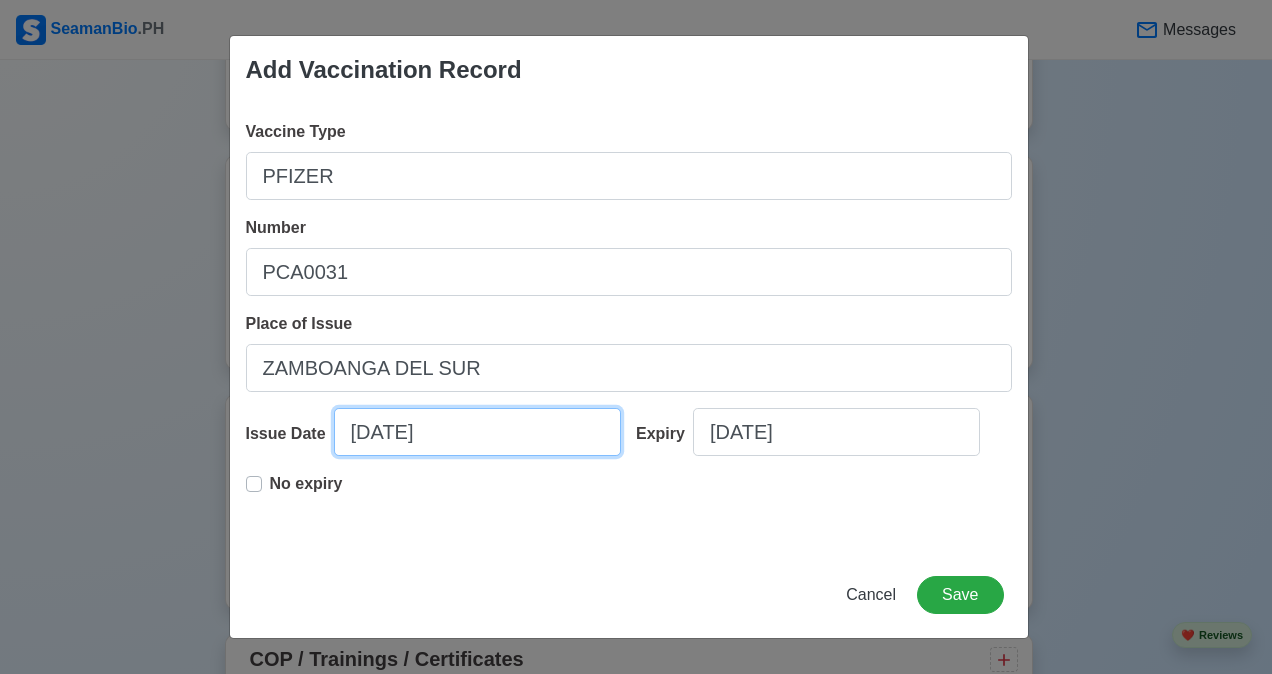 select on "****" 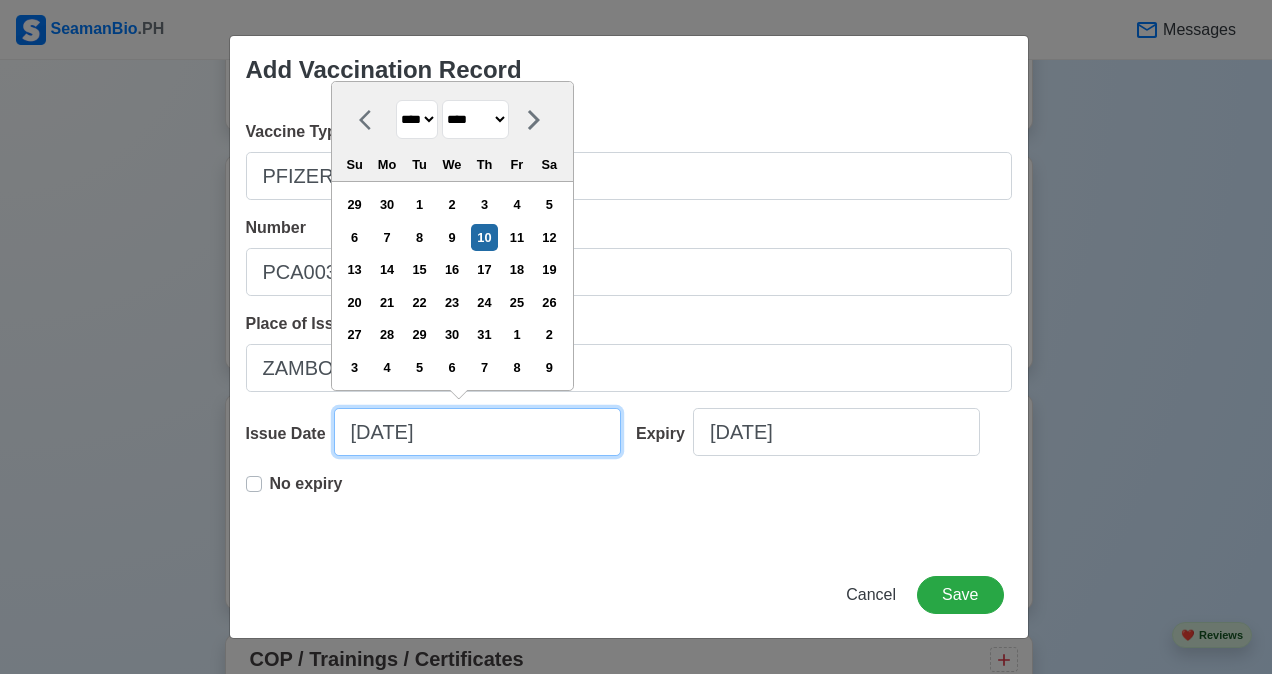 click on "[DATE]" at bounding box center [477, 432] 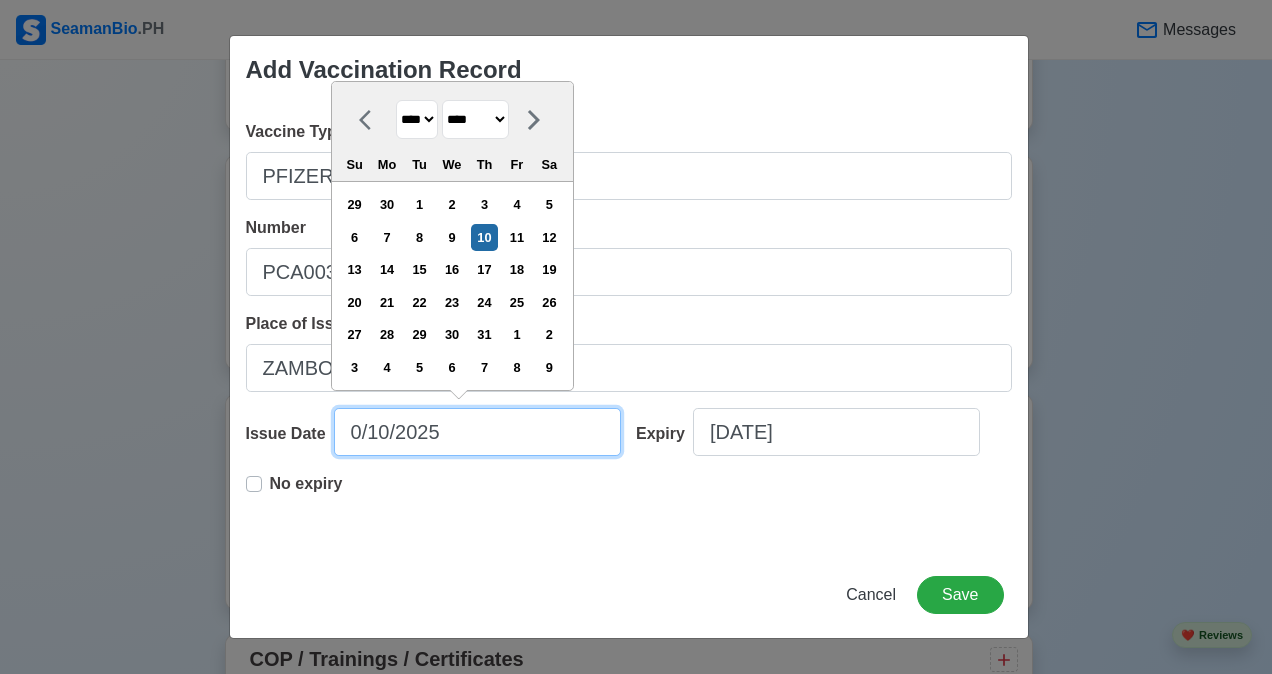 type on "[DATE]" 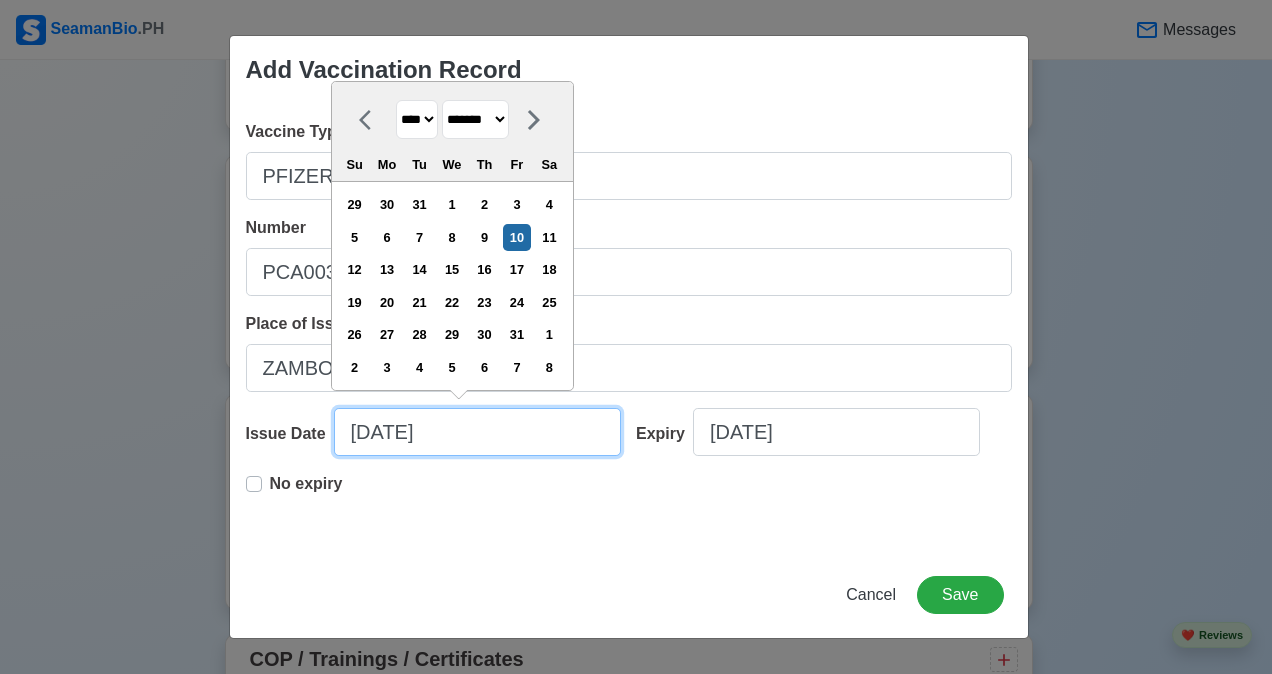 type on "011/10/2025" 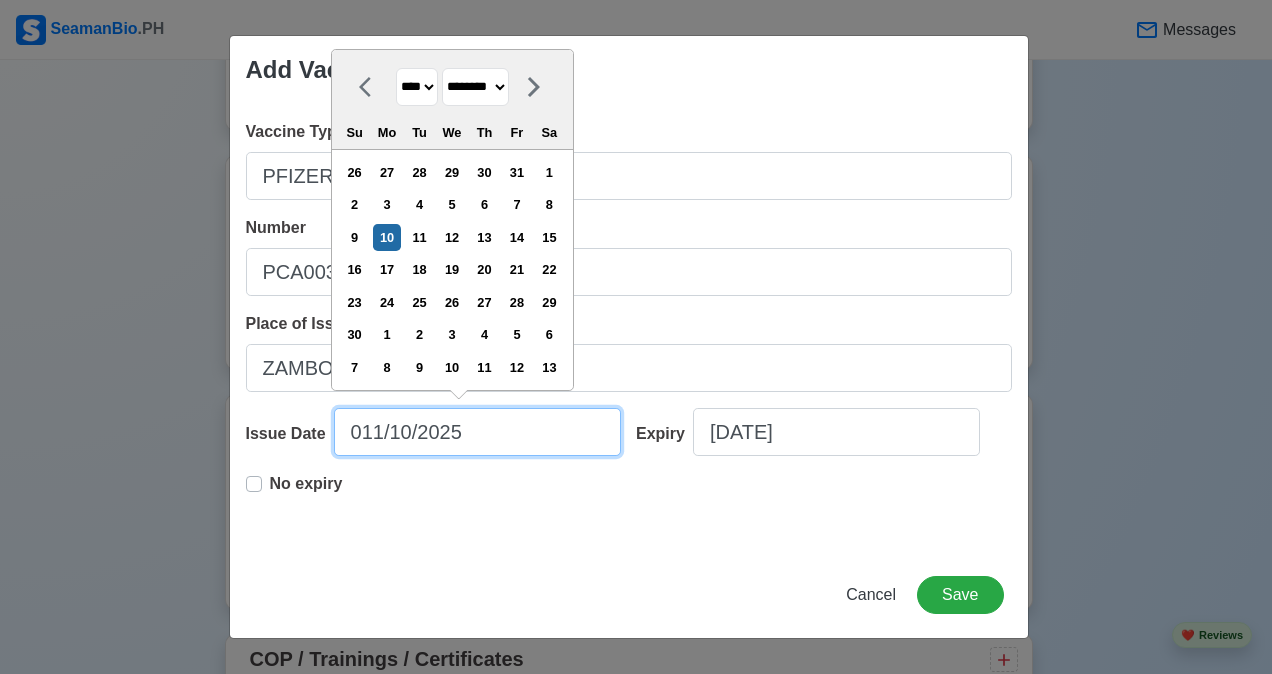 click on "011/10/2025" at bounding box center (477, 432) 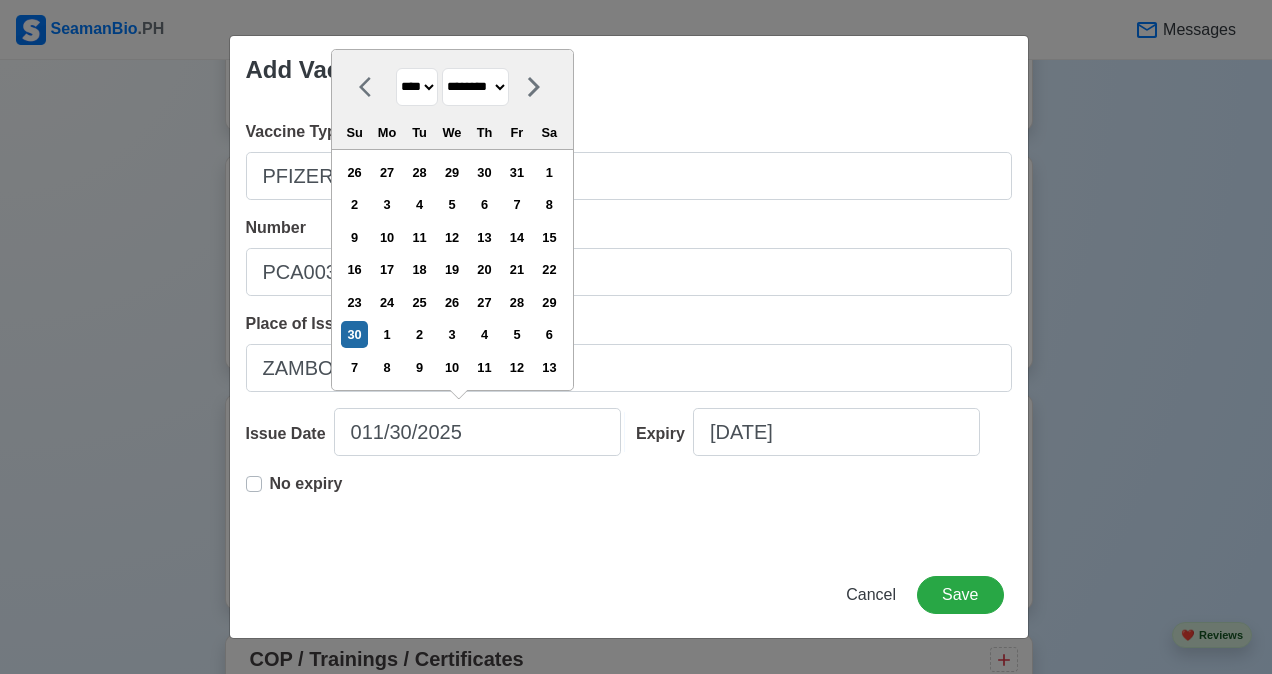 type on "[DATE]" 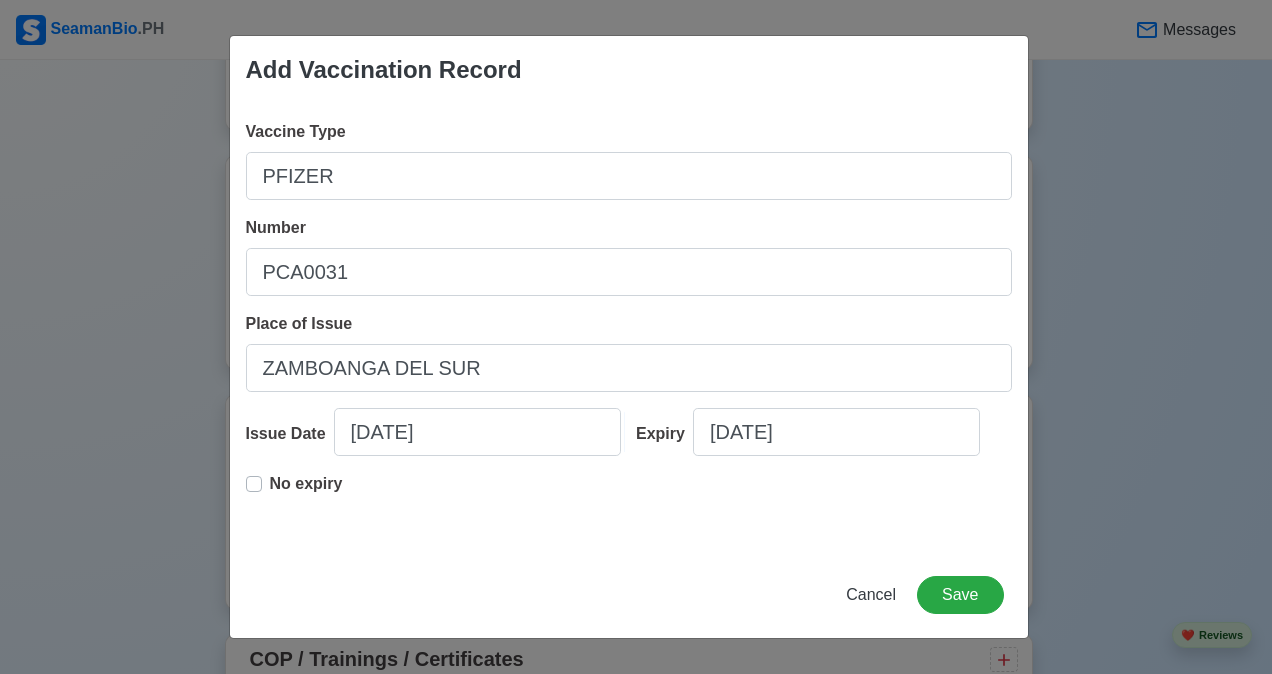 click on "Vaccine Type PFIZER Number PCA0031 Place of Issue ZAMBOANGA DEL SUR Issue Date [DATE] Expiry [DATE] No expiry" at bounding box center [629, 328] 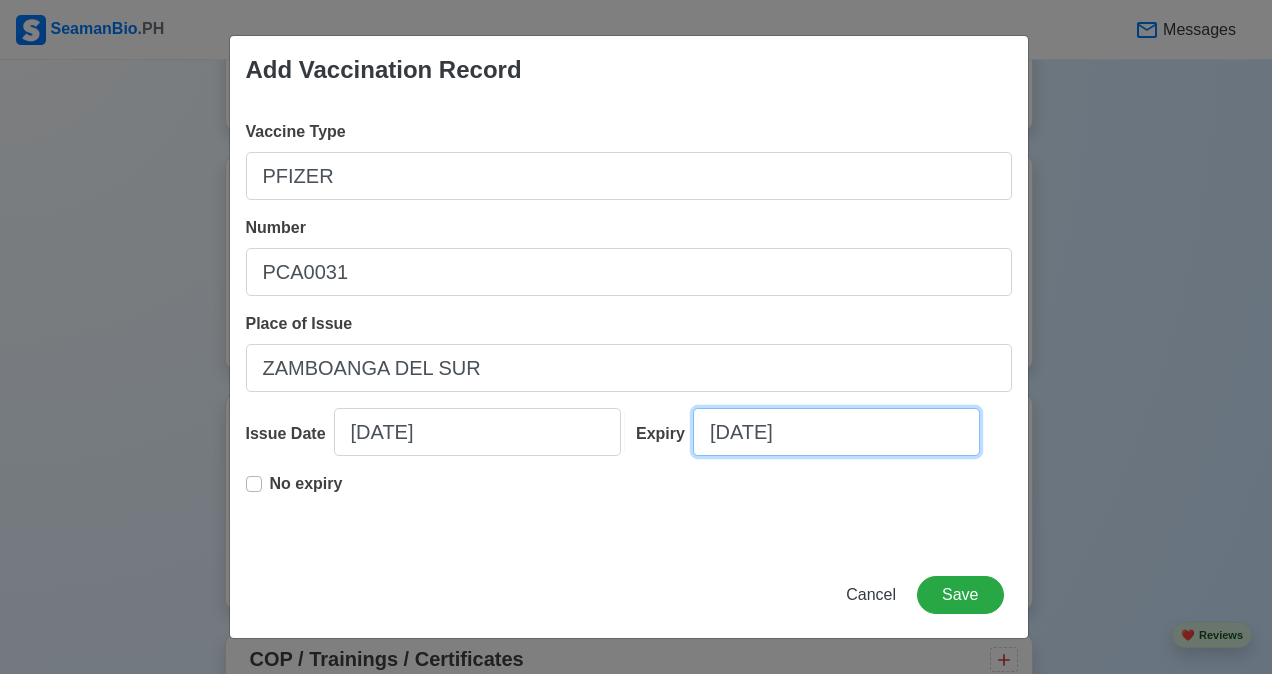 click on "[DATE]" at bounding box center [836, 432] 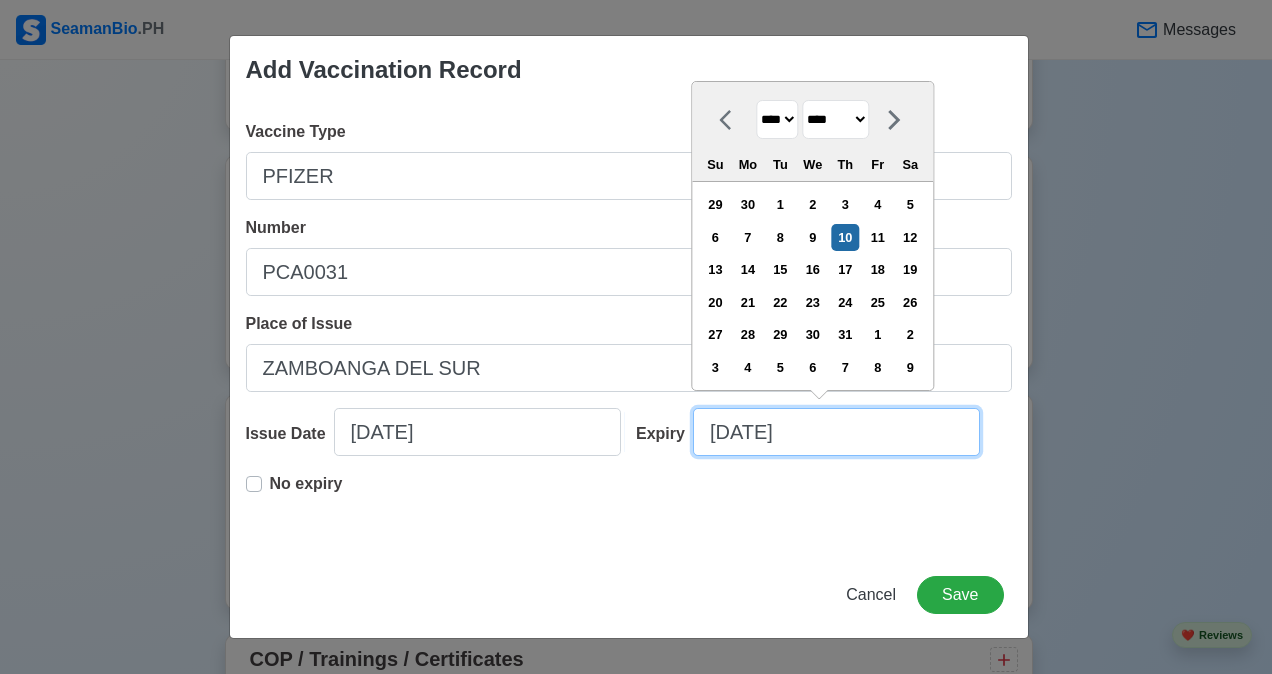 click on "[DATE]" at bounding box center [836, 432] 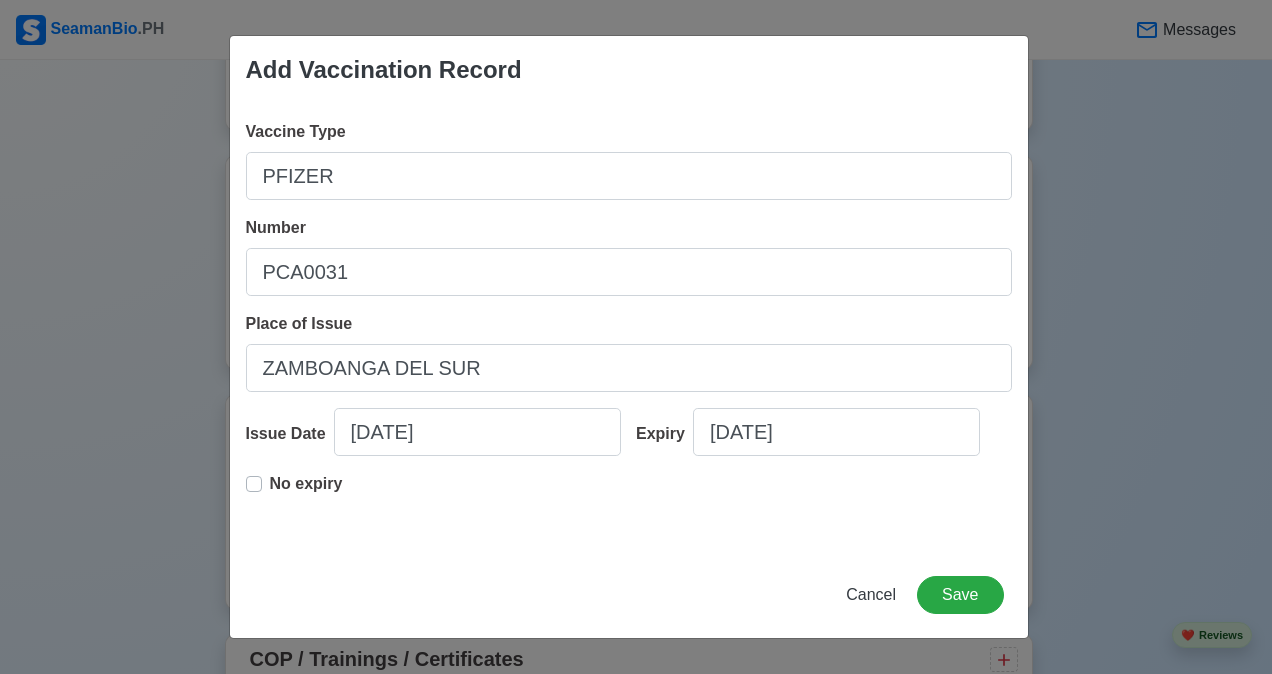 click on "Vaccine Type PFIZER Number PCA0031 Place of Issue ZAMBOANGA DEL SUR Issue Date [DATE] Expiry [DATE] No expiry" at bounding box center [629, 328] 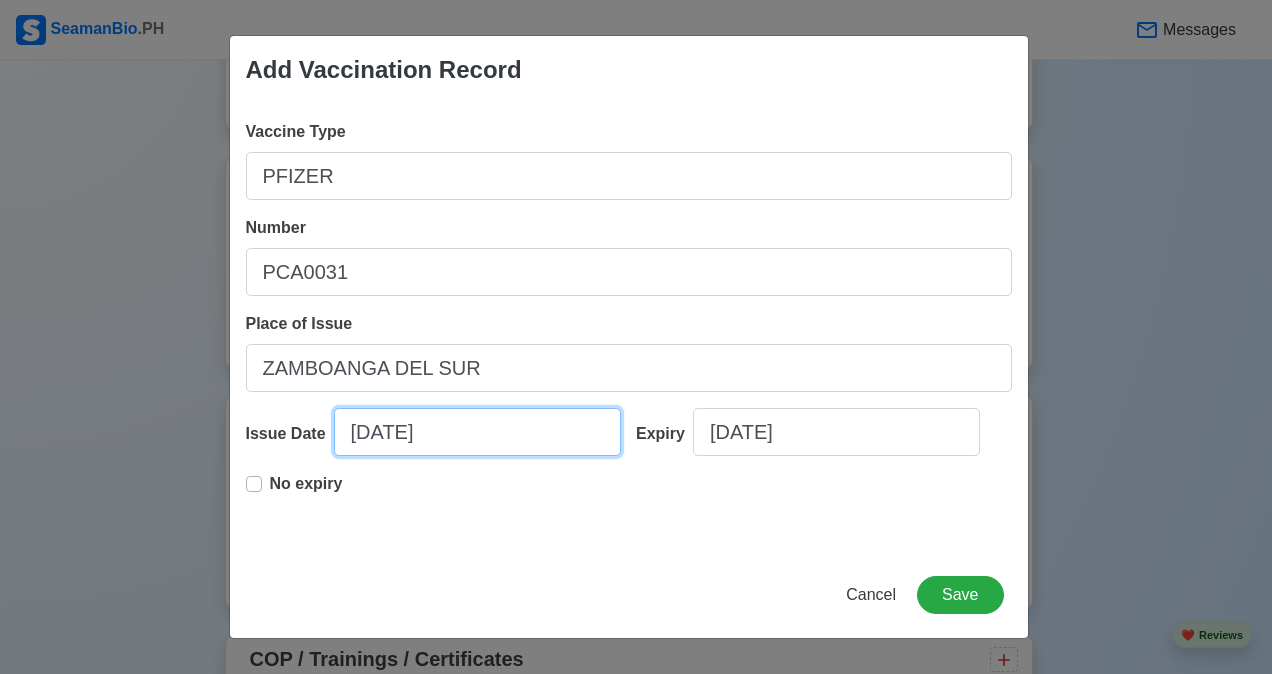 click on "[DATE]" at bounding box center [477, 432] 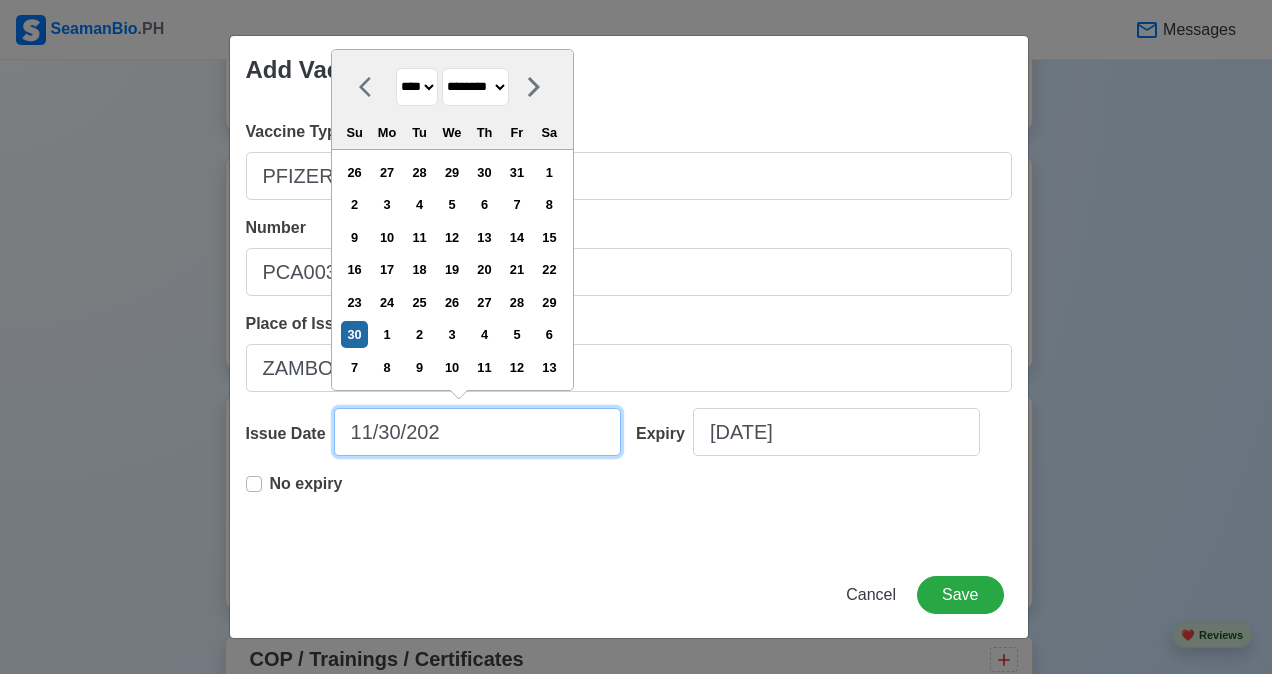 type on "[DATE]" 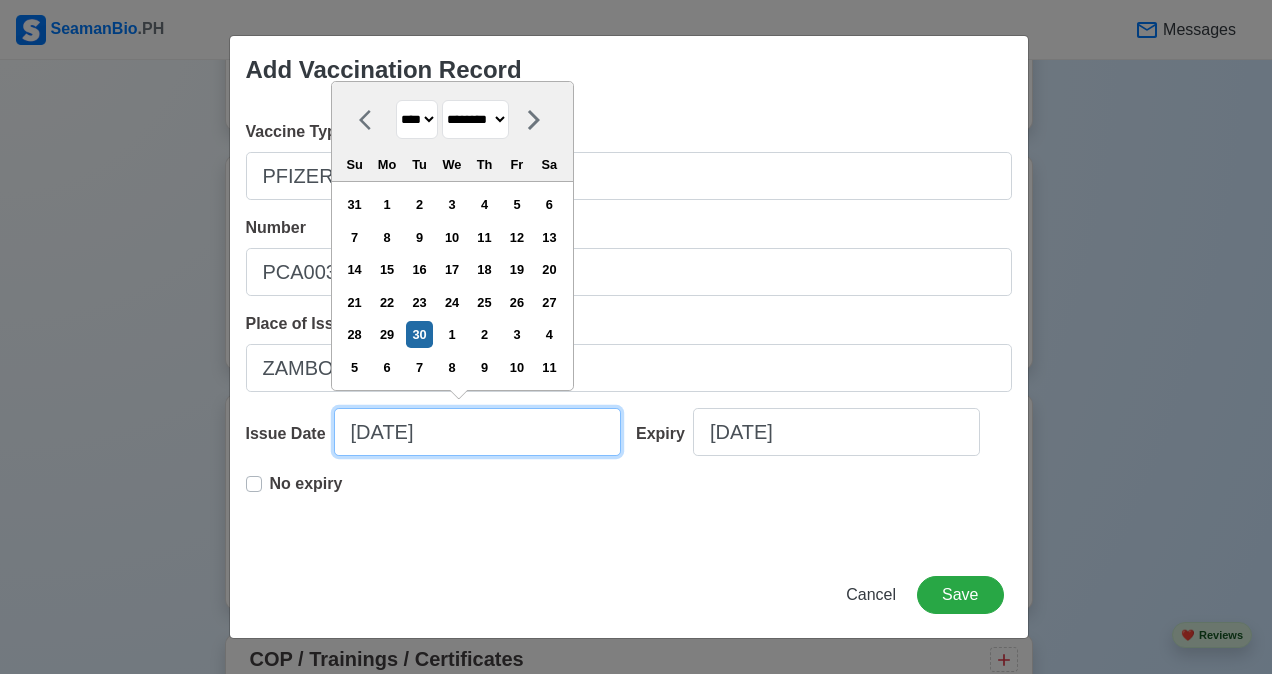 type on "[DATE]" 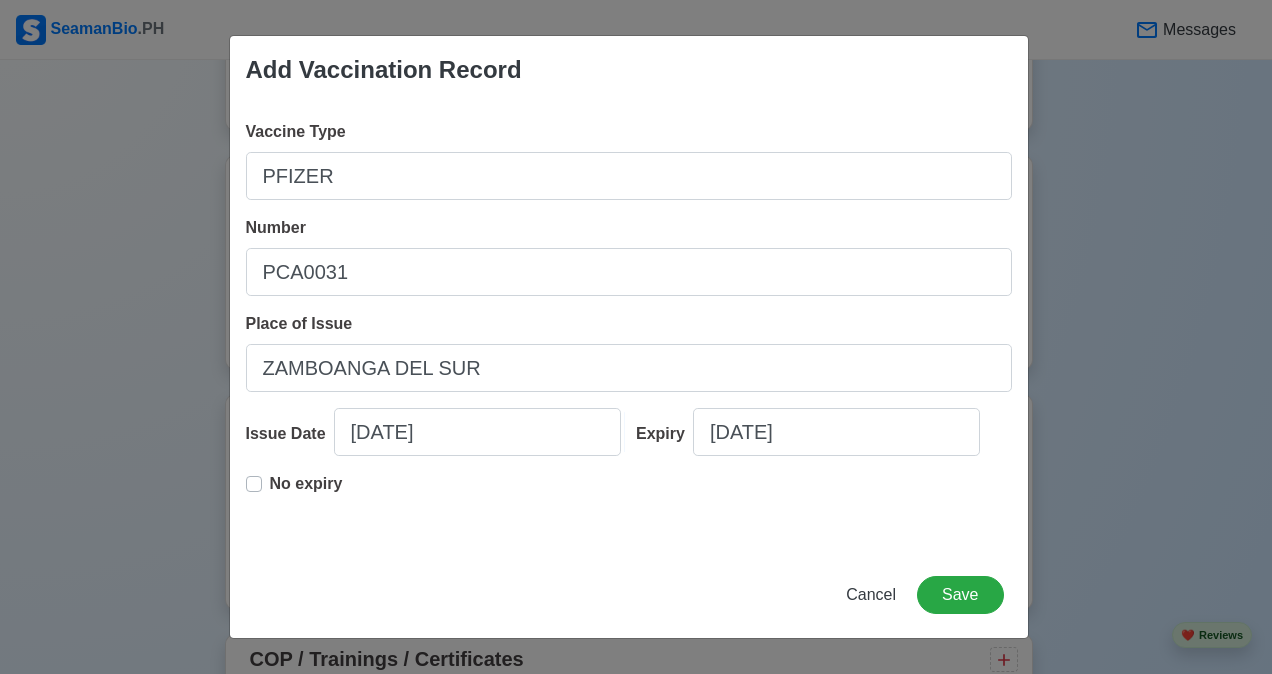click on "Vaccine Type PFIZER Number PCA0031 Place of Issue ZAMBOANGA DEL SUR Issue Date [DATE] Expiry [DATE] No expiry" at bounding box center [629, 328] 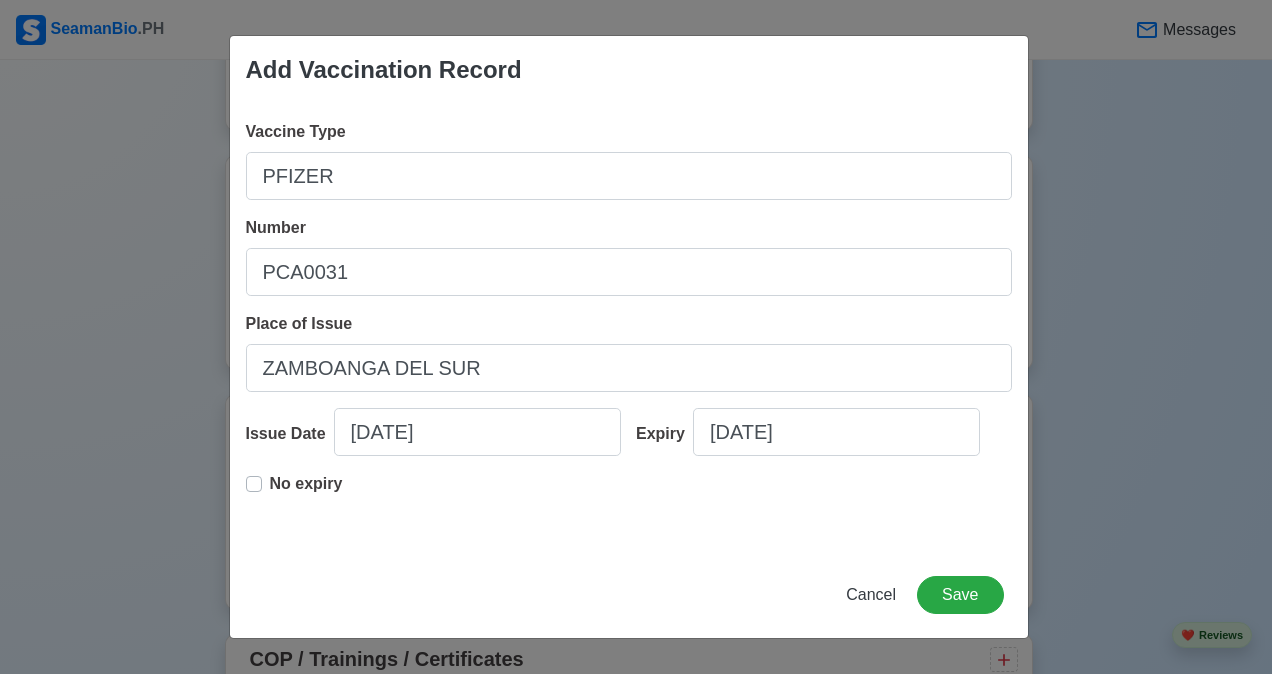 click on "No expiry" at bounding box center [306, 492] 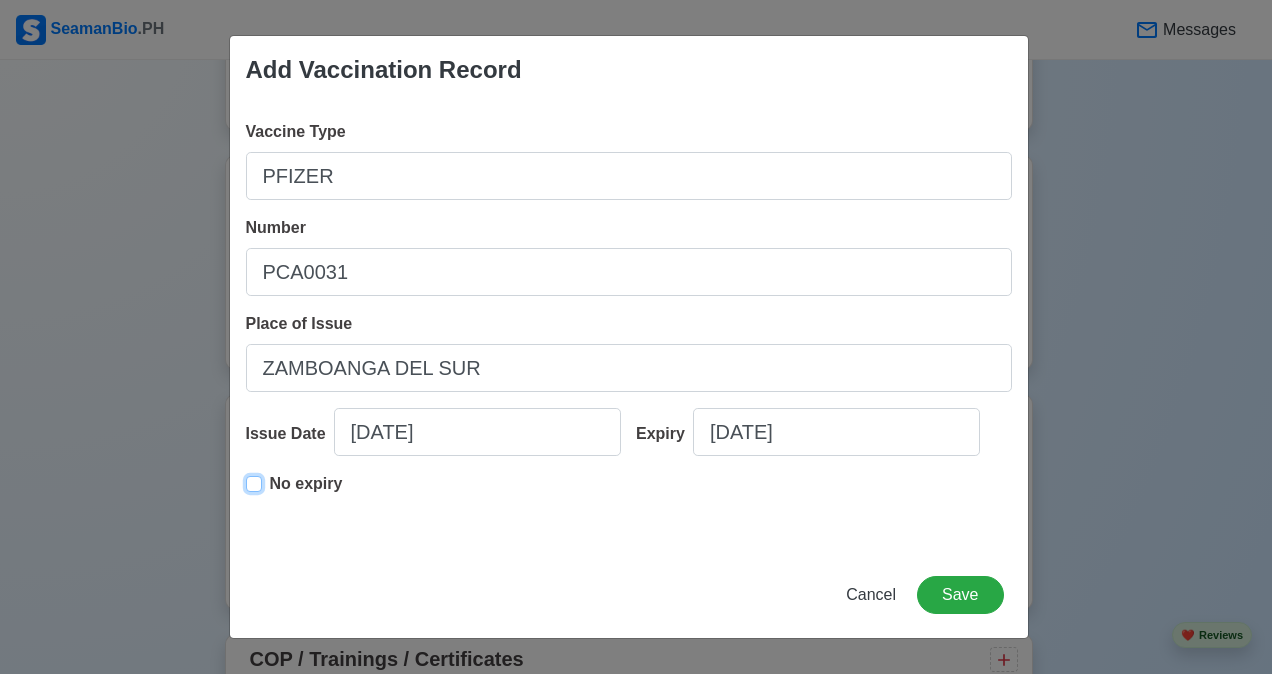 type on "[DATE]" 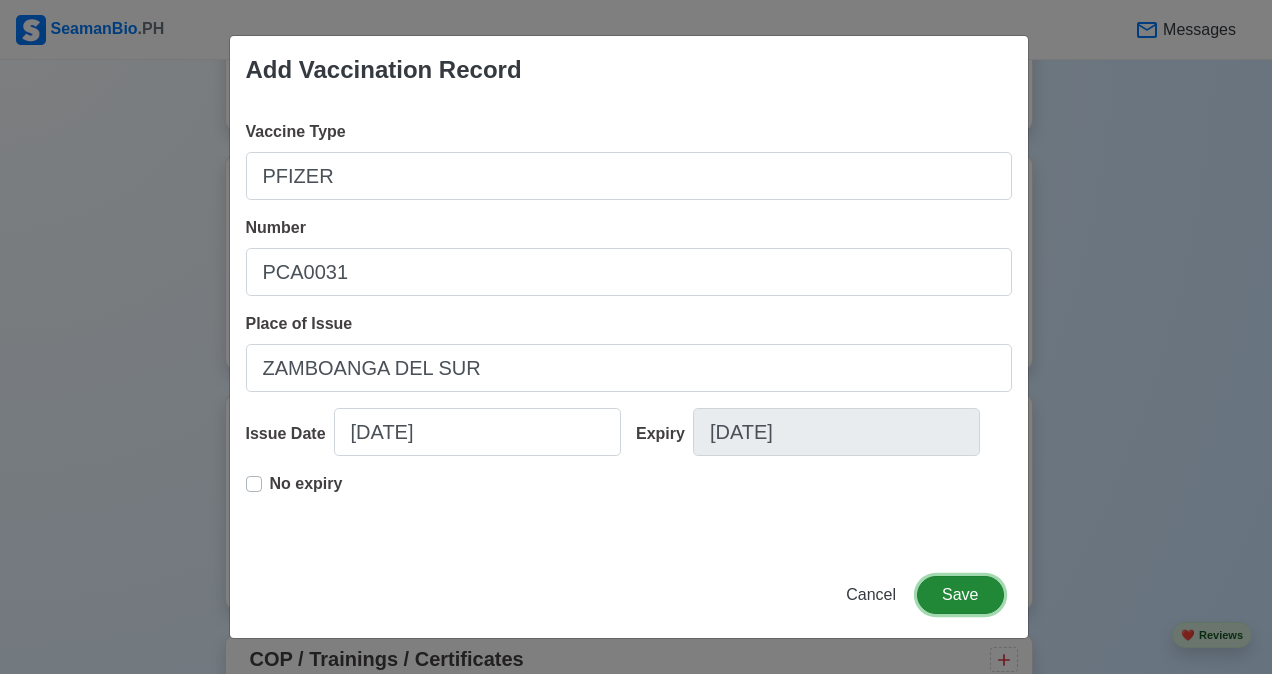 click on "Save" at bounding box center (960, 595) 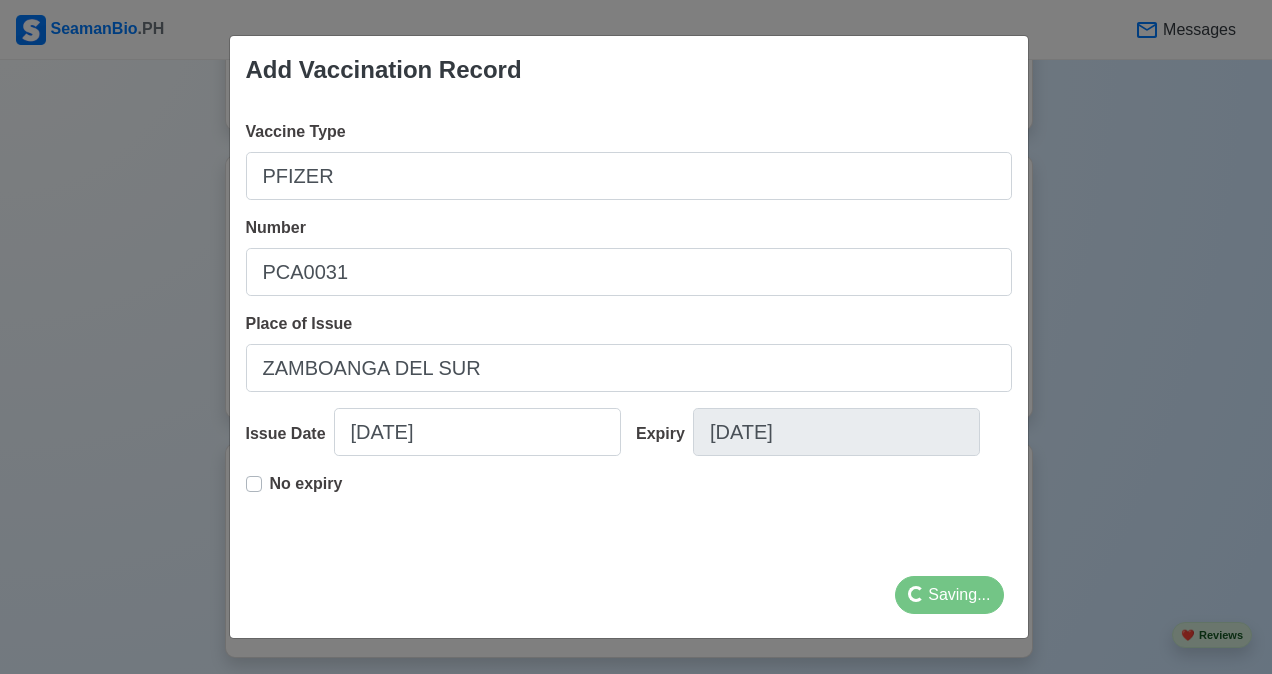click on "Add Vaccination Record Vaccine Type PFIZER Number PCA0031 Place of Issue ZAMBOANGA DEL SUR Issue Date [DATE] Expiry [DATE] No expiry   Saving..." at bounding box center (636, 337) 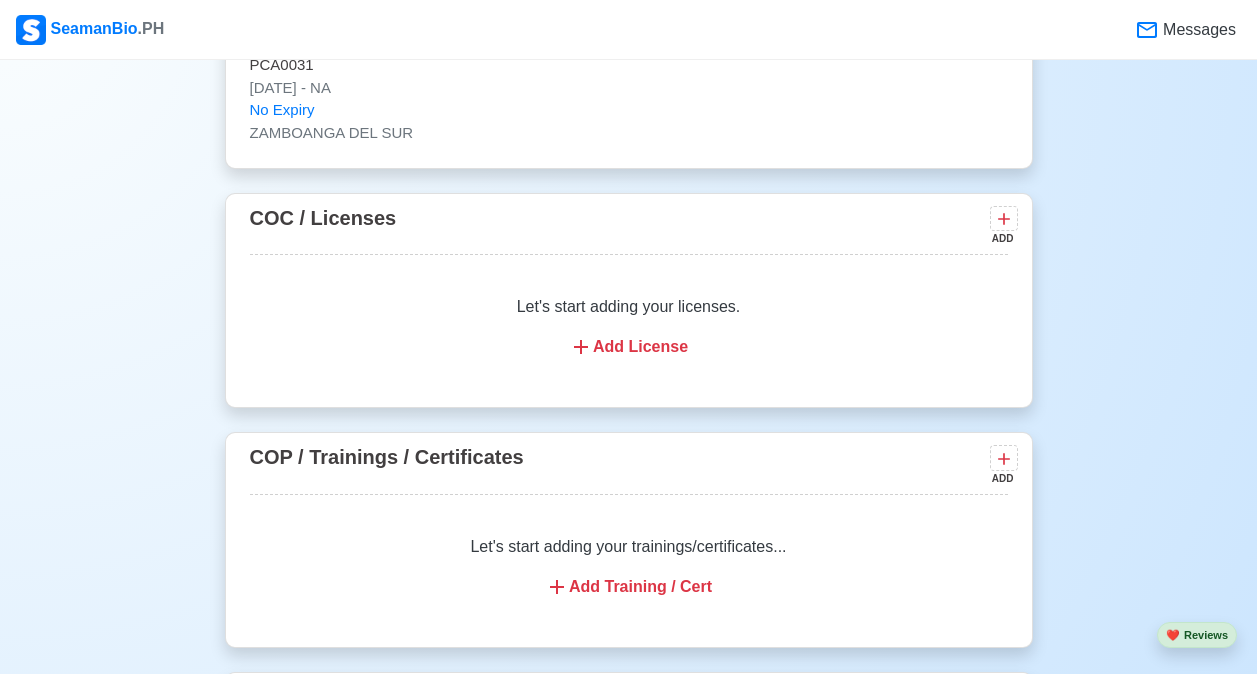 scroll, scrollTop: 2281, scrollLeft: 0, axis: vertical 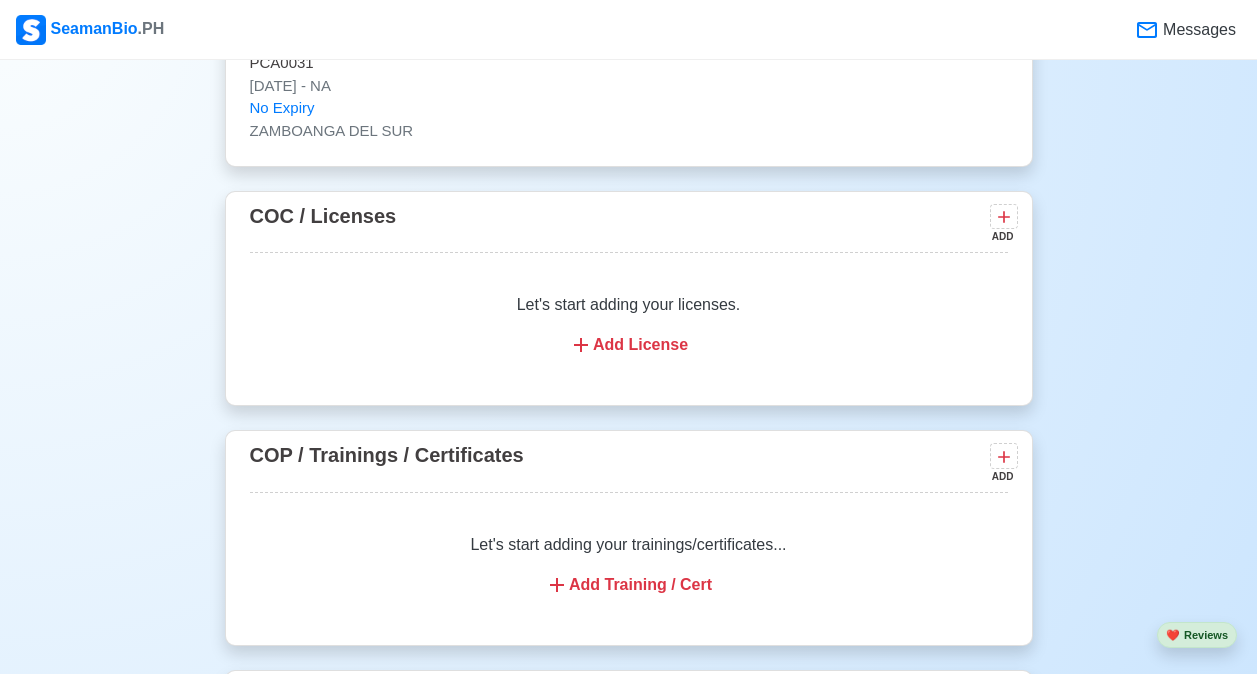 click on "Add License" at bounding box center (629, 345) 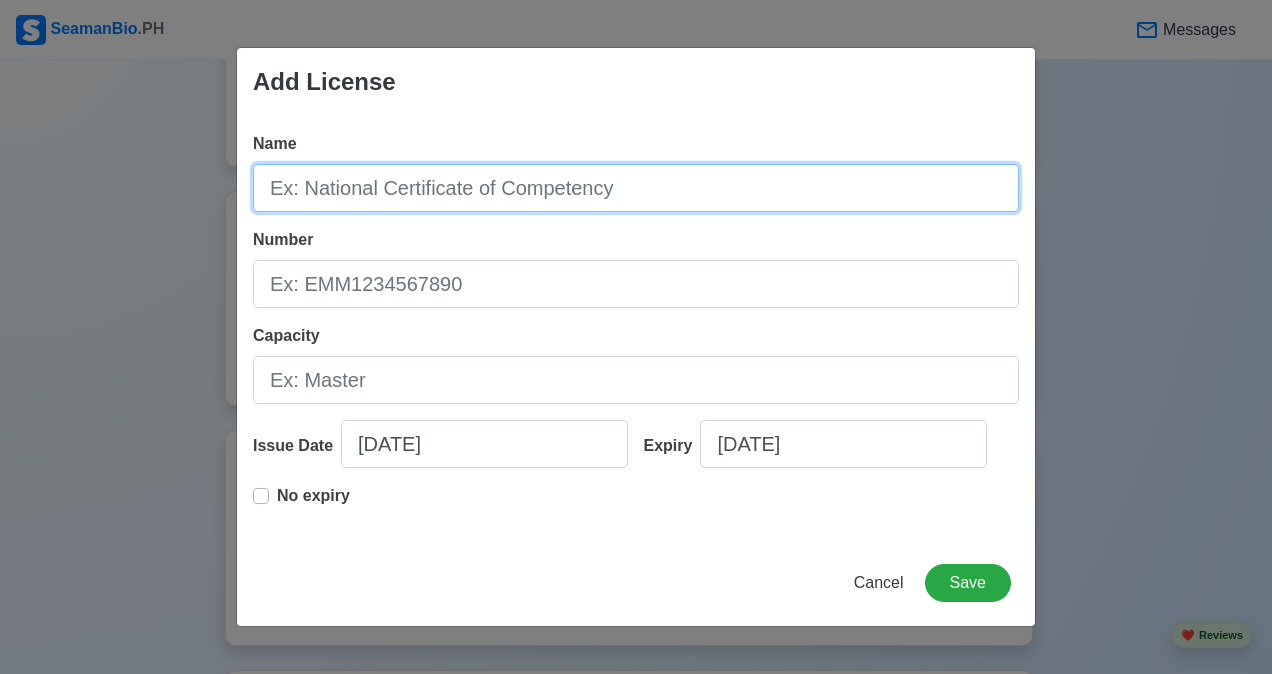 click on "Name" at bounding box center (636, 188) 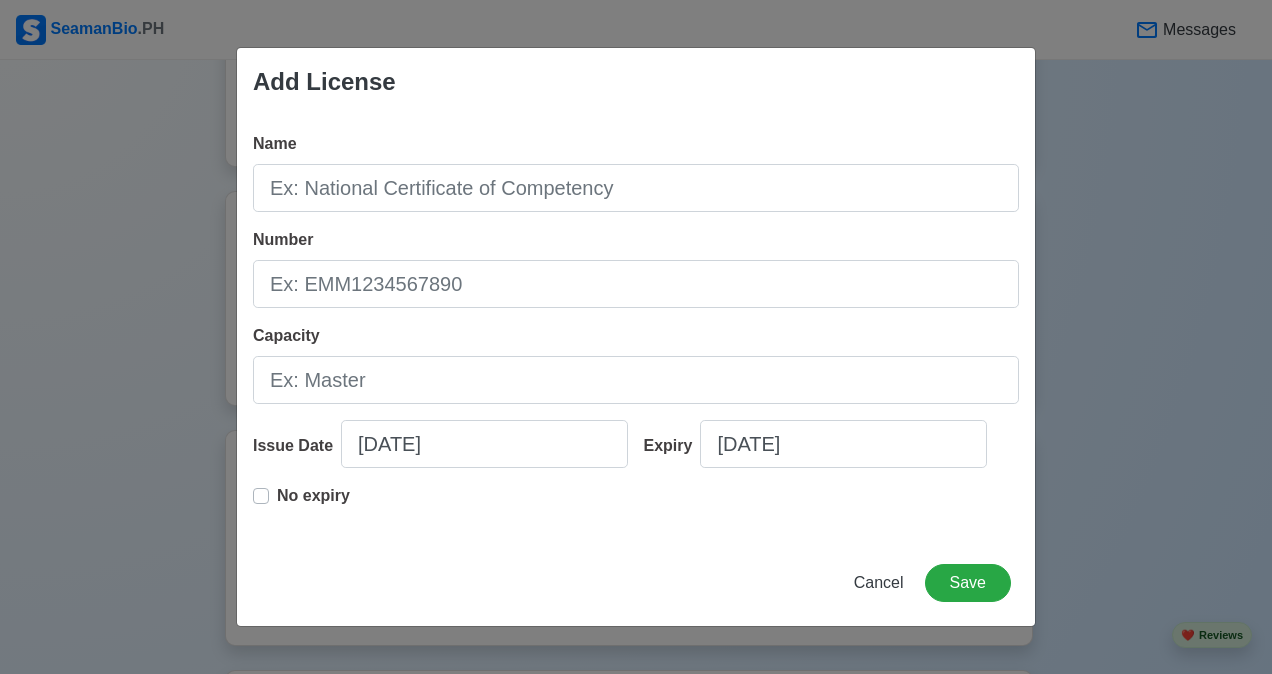 click on "Add License Name Number Capacity Issue Date [DATE] Expiry [DATE] No expiry Cancel Save" at bounding box center [636, 337] 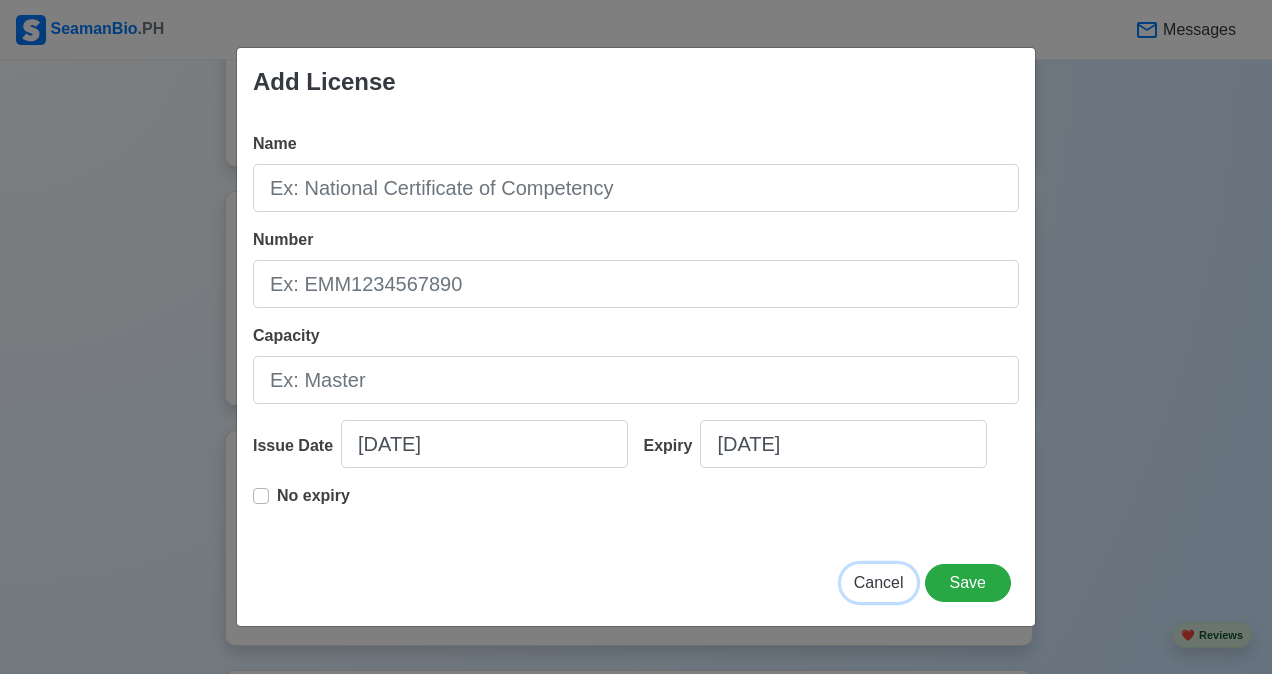 click on "Cancel" at bounding box center (879, 582) 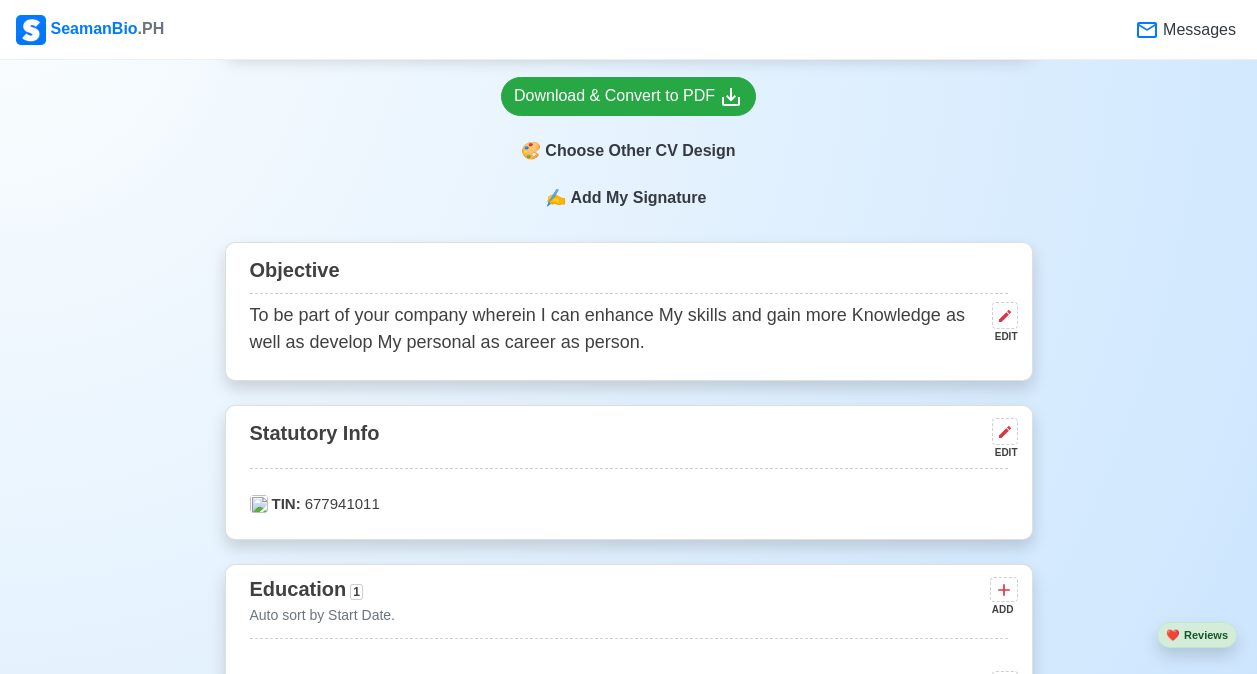 scroll, scrollTop: 812, scrollLeft: 0, axis: vertical 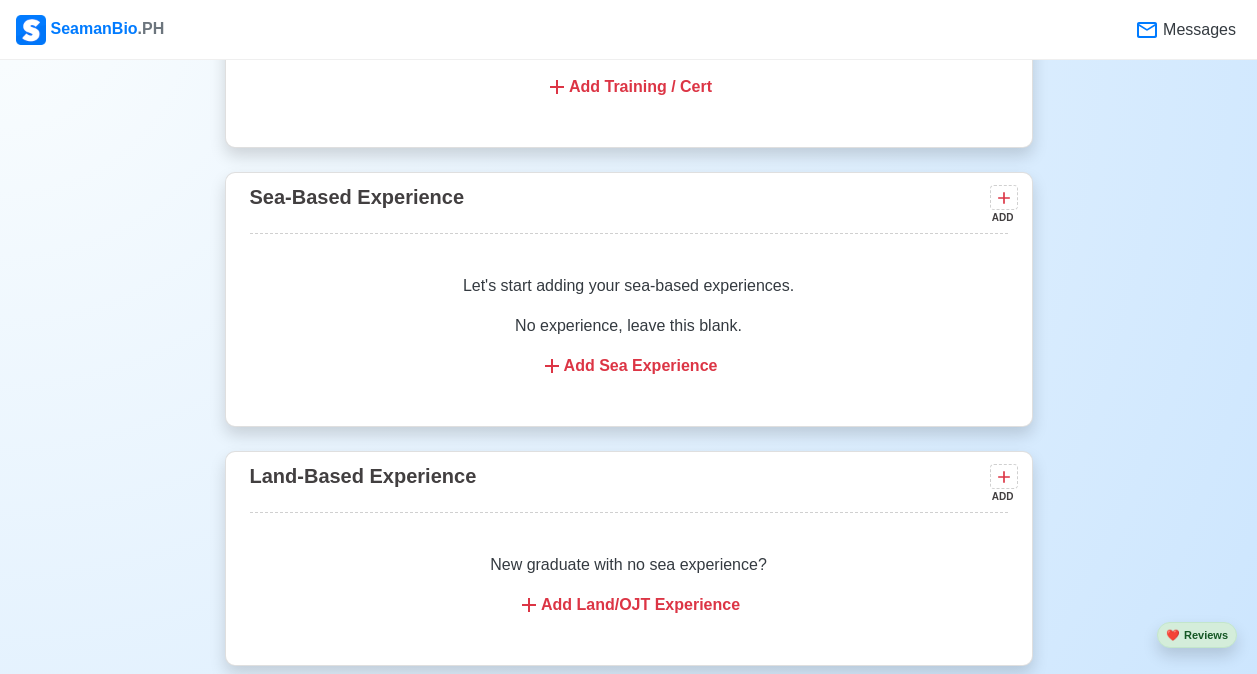 click on "Add Sea Experience" at bounding box center [629, 366] 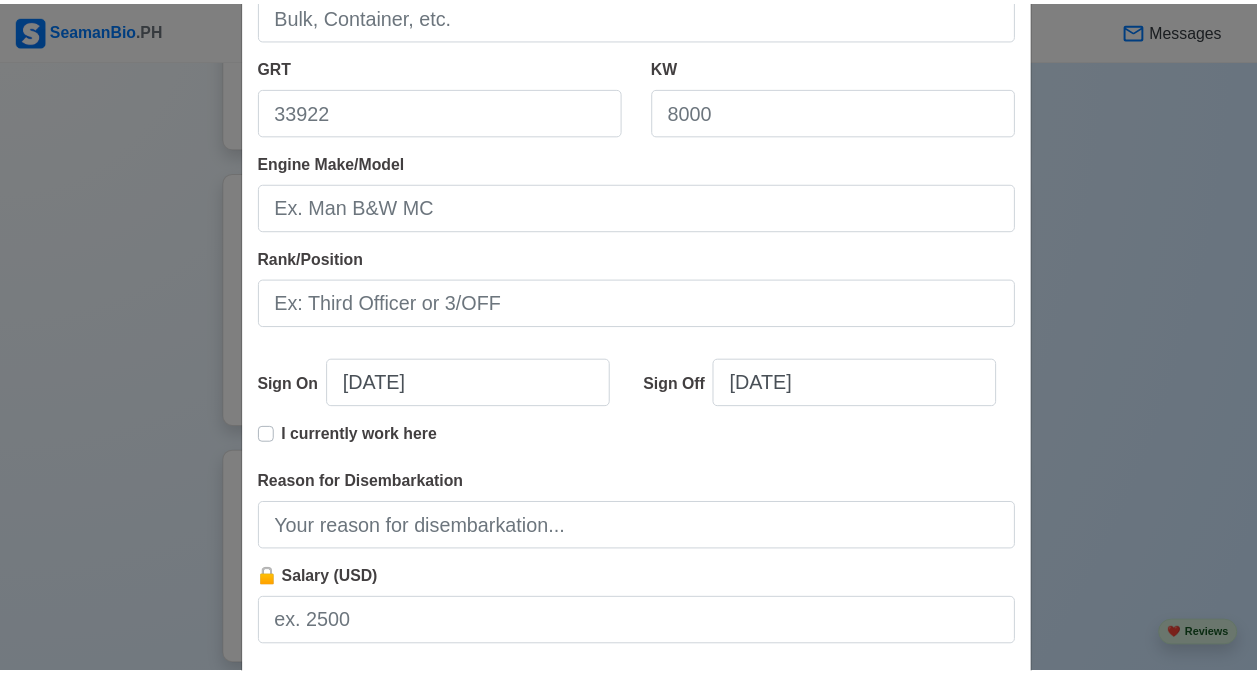 scroll, scrollTop: 466, scrollLeft: 0, axis: vertical 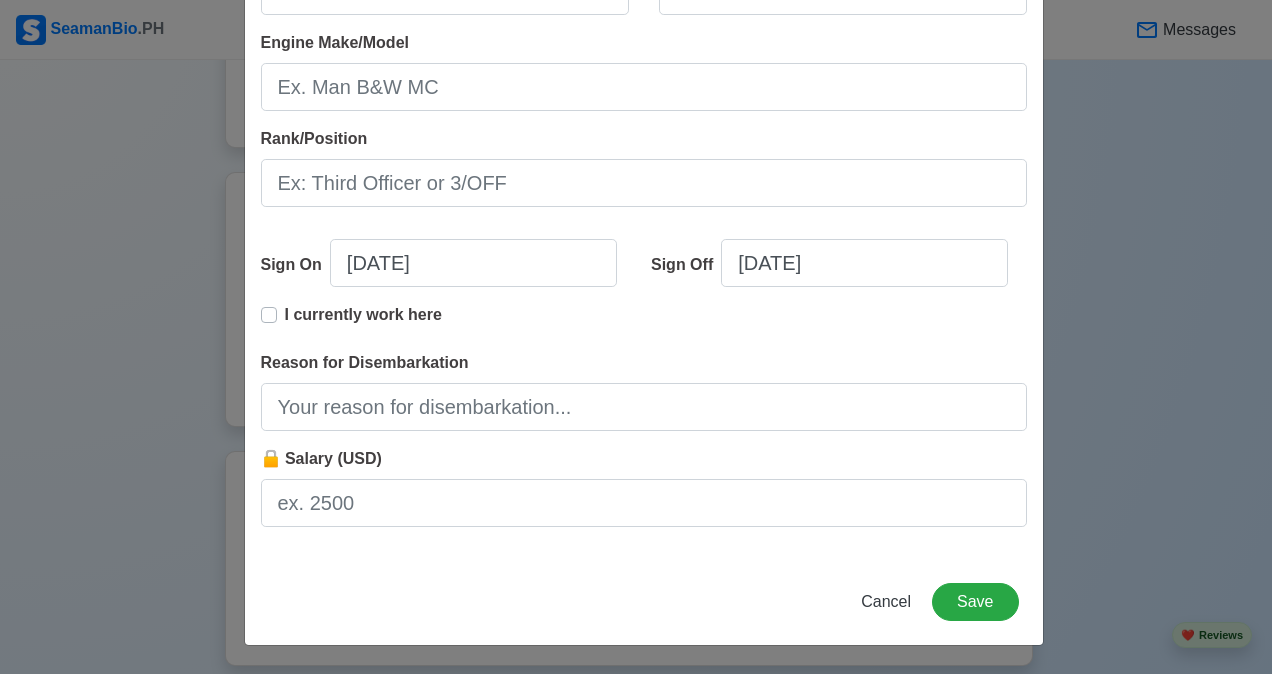 click on "Add Sea-Based Experience Shipping Agency Vessel Name Type GRT KW Engine Make/Model Rank/Position Sign On [DATE] Sign Off [DATE] I currently work here Reason for Disembarkation 🔒 Salary (USD) Cancel Save" at bounding box center (636, 337) 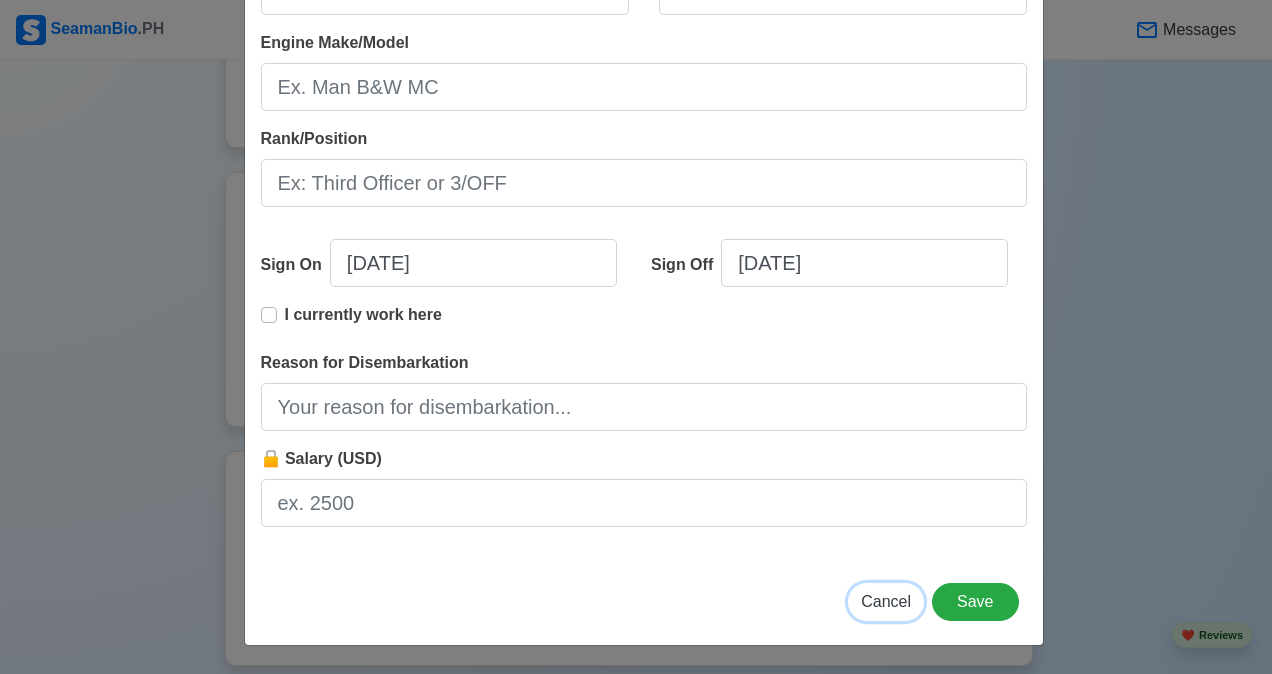 click on "Cancel" at bounding box center (886, 601) 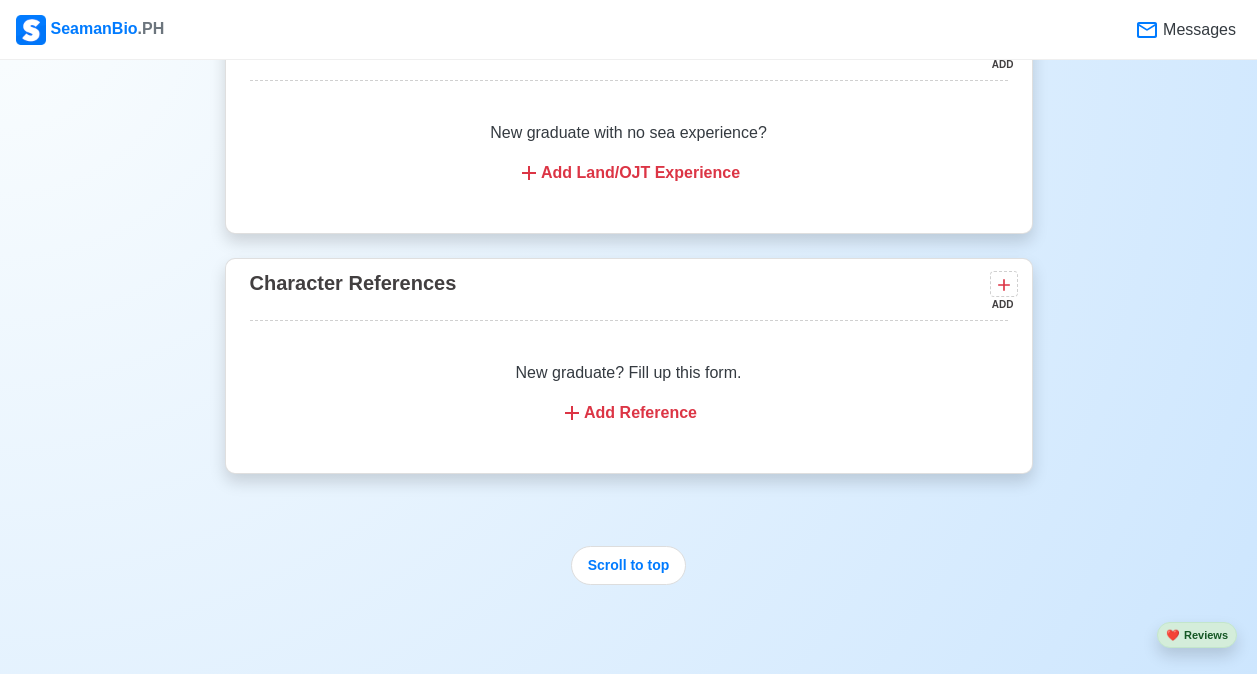 scroll, scrollTop: 3216, scrollLeft: 0, axis: vertical 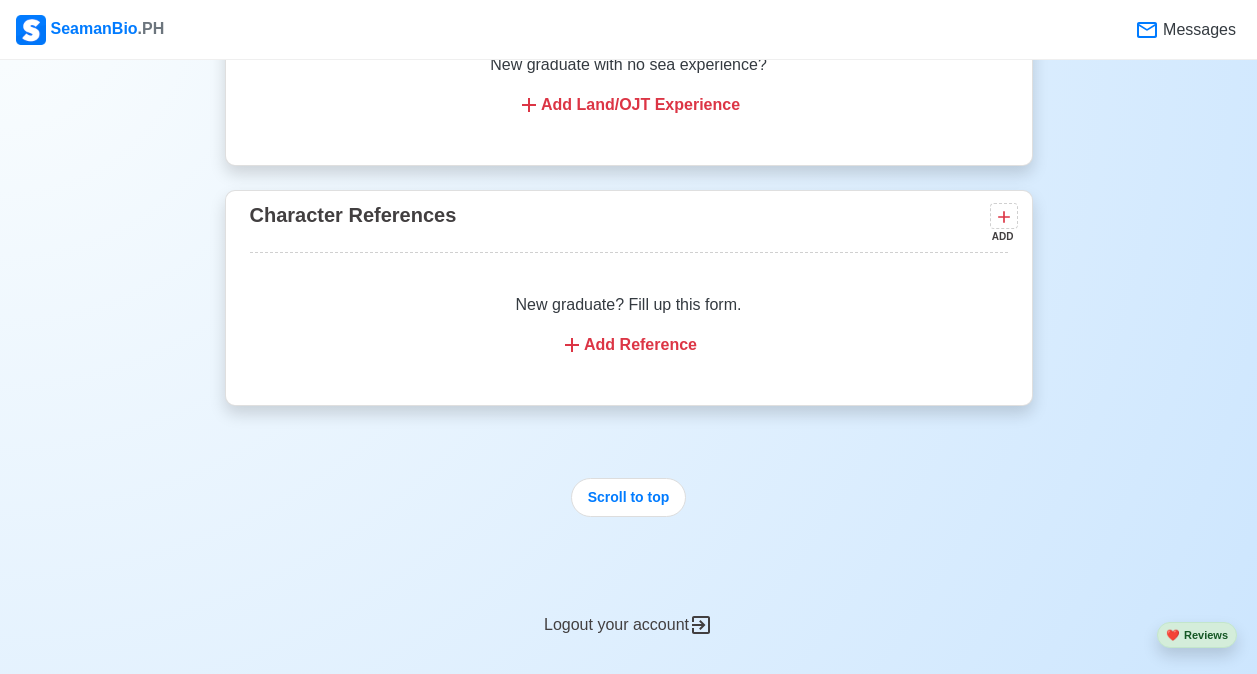 click on "Add Reference" at bounding box center [629, 345] 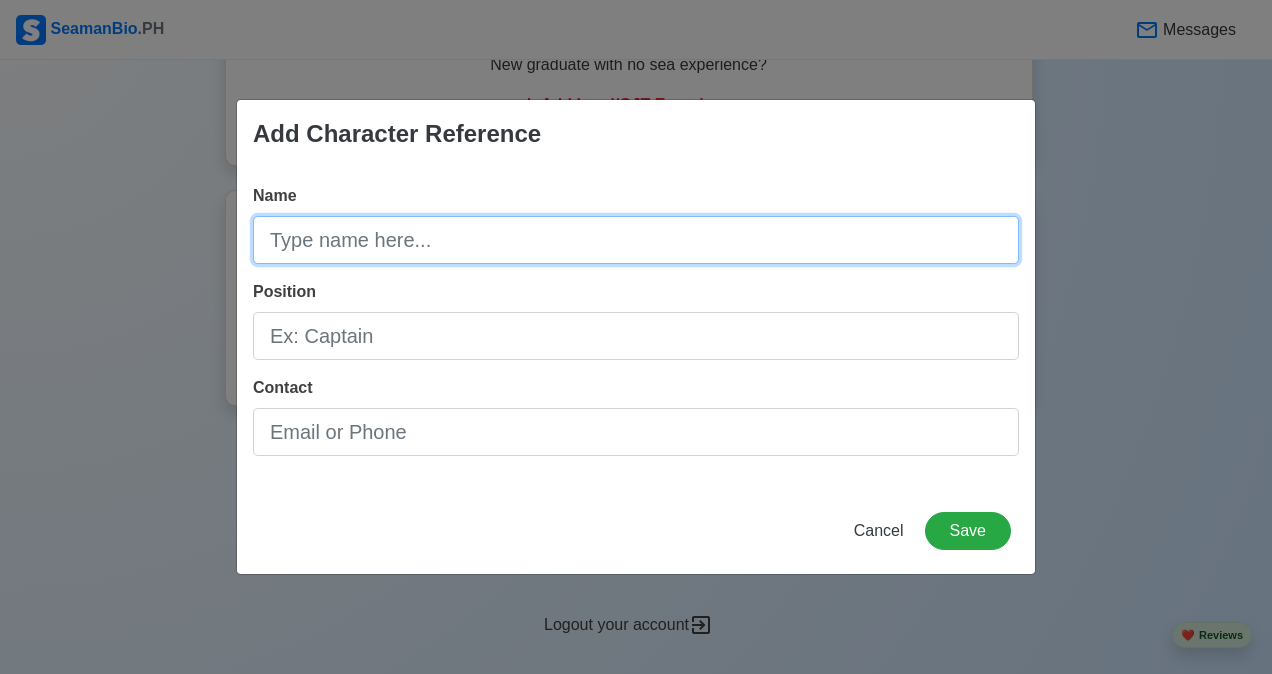 click on "Name" at bounding box center (636, 240) 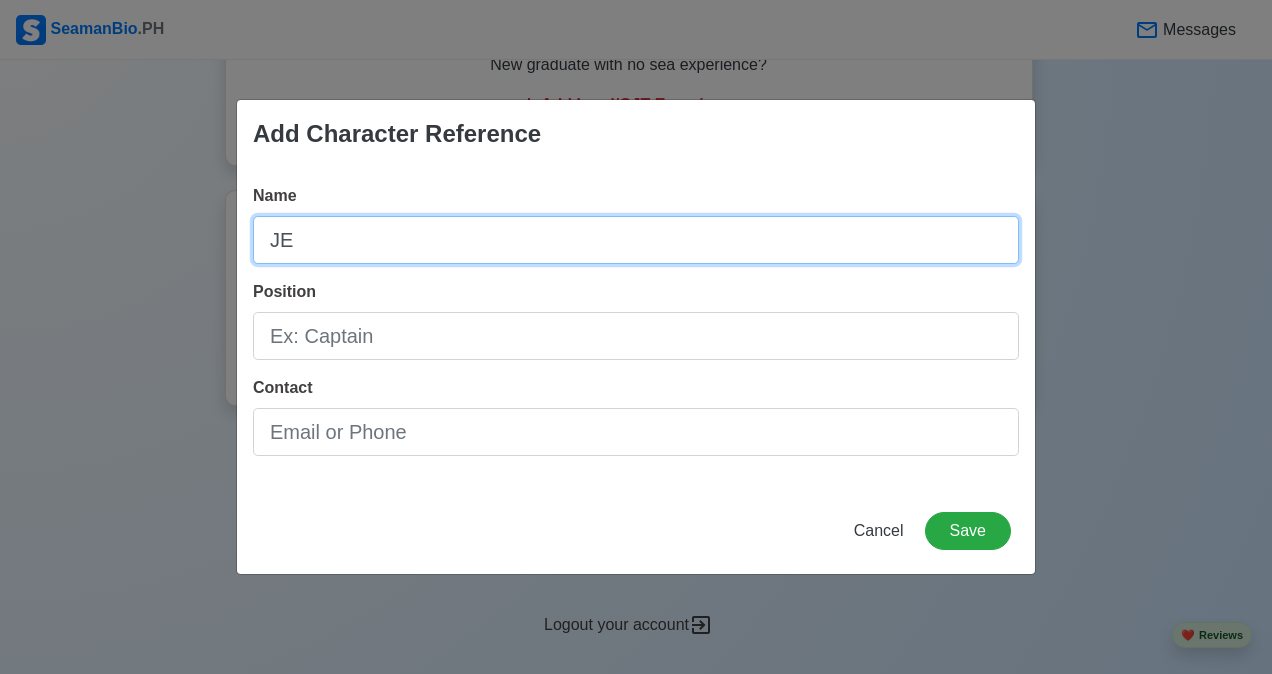 type on "J" 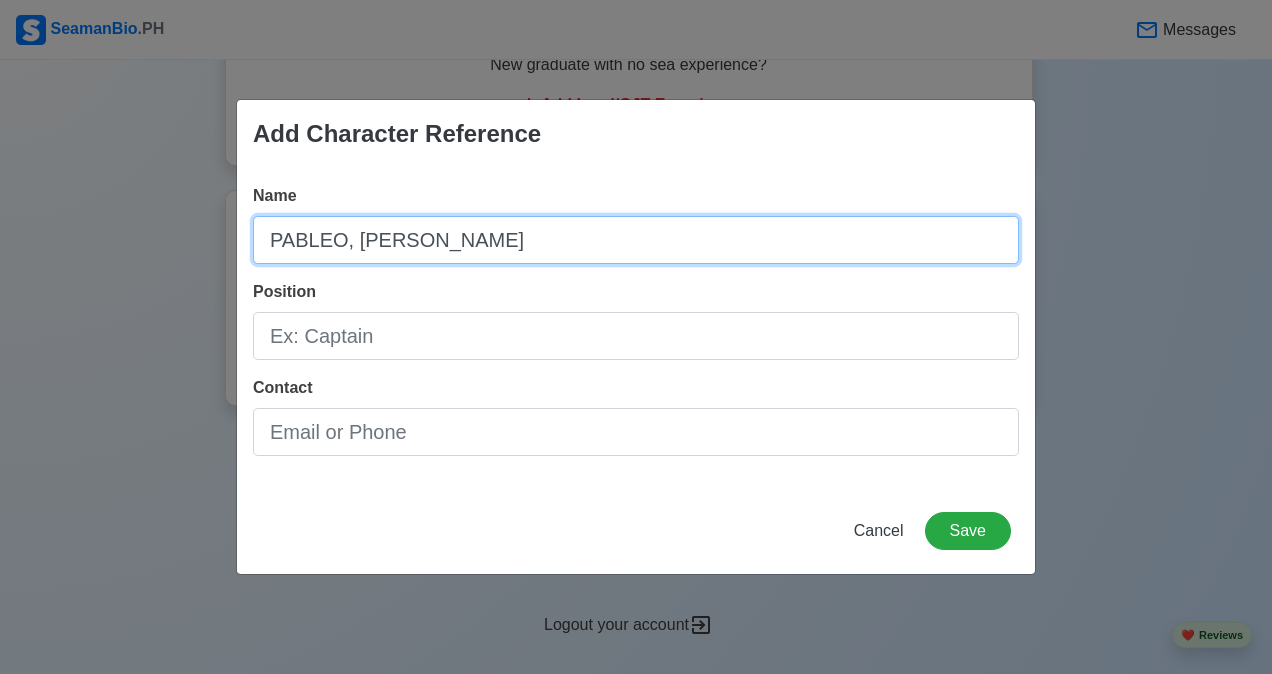 type on "PABLEO, [PERSON_NAME]" 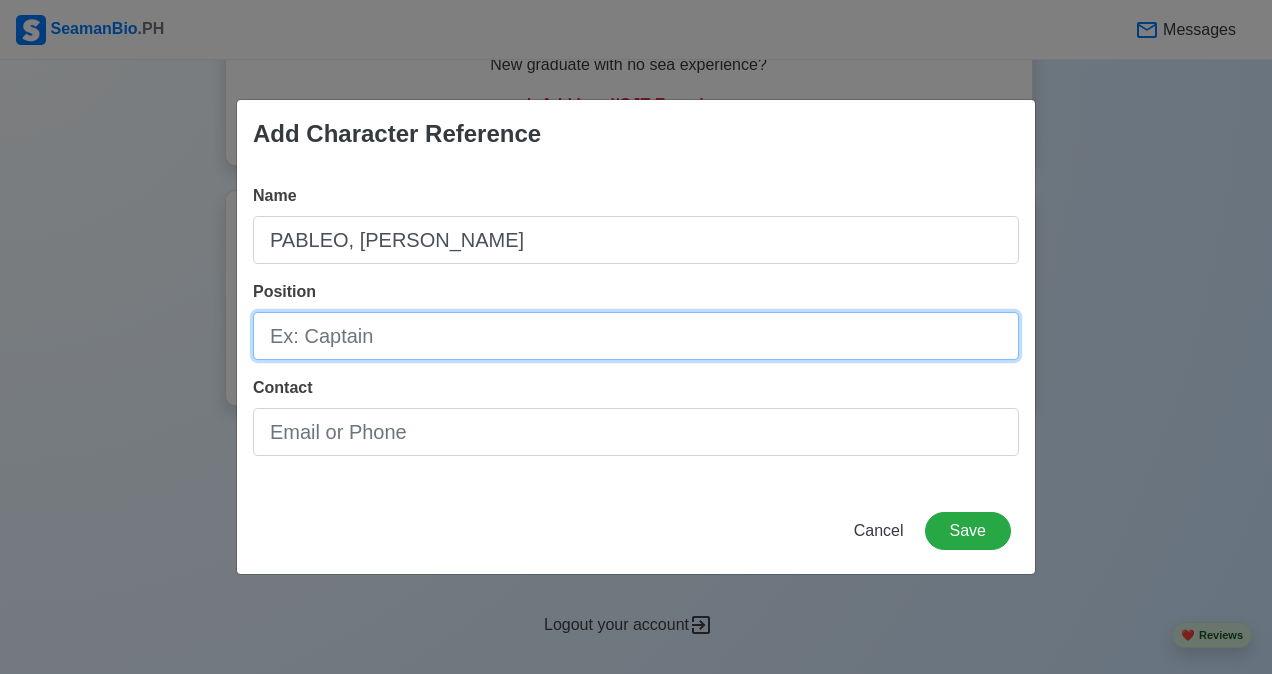 click on "Position" at bounding box center [636, 336] 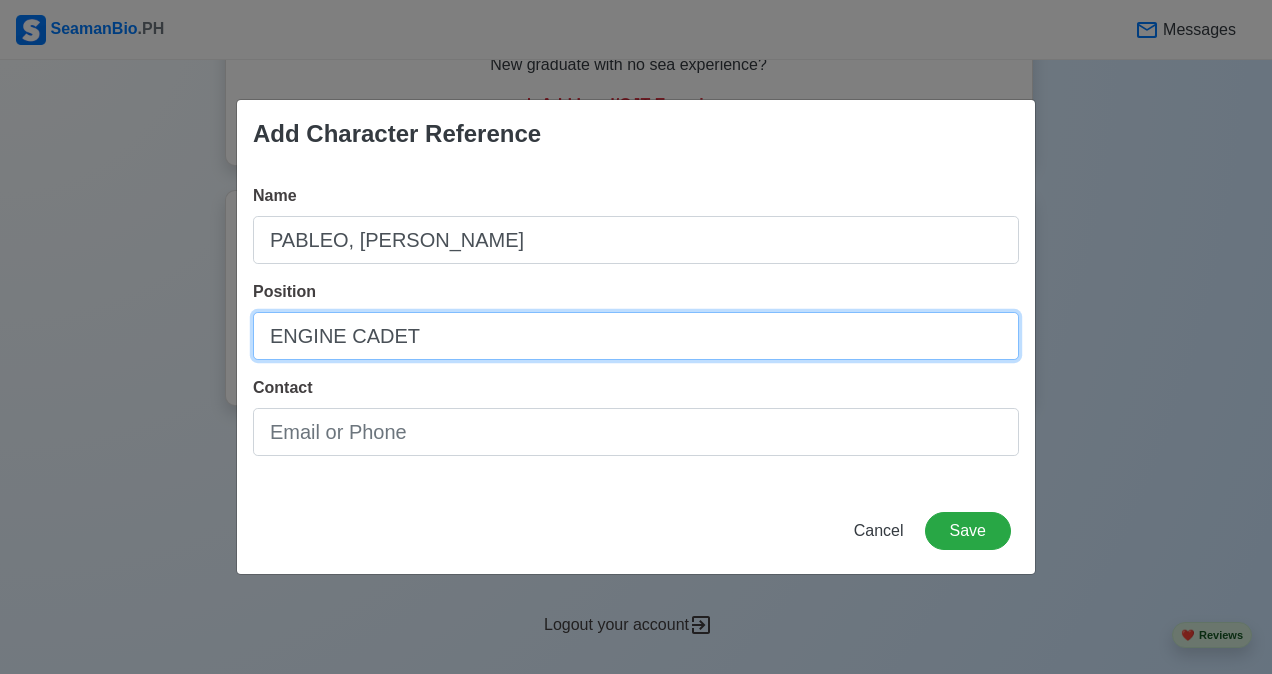 type on "ENGINE CADET" 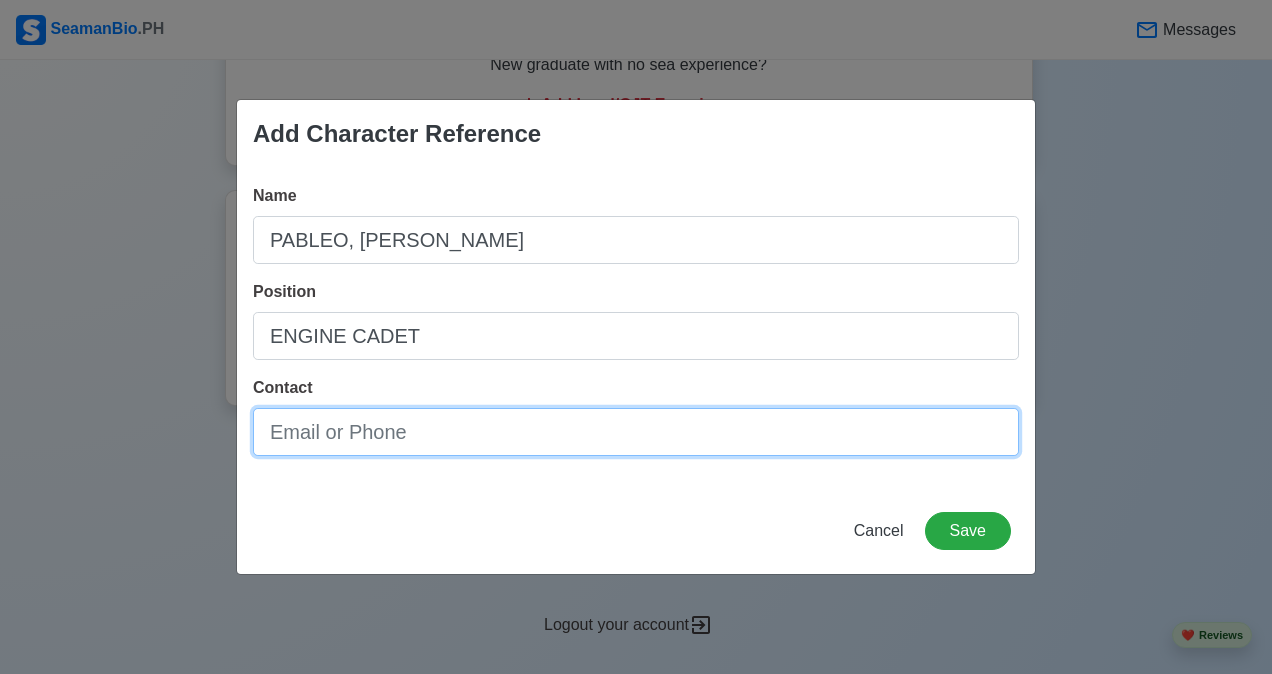 click on "Contact" at bounding box center (636, 432) 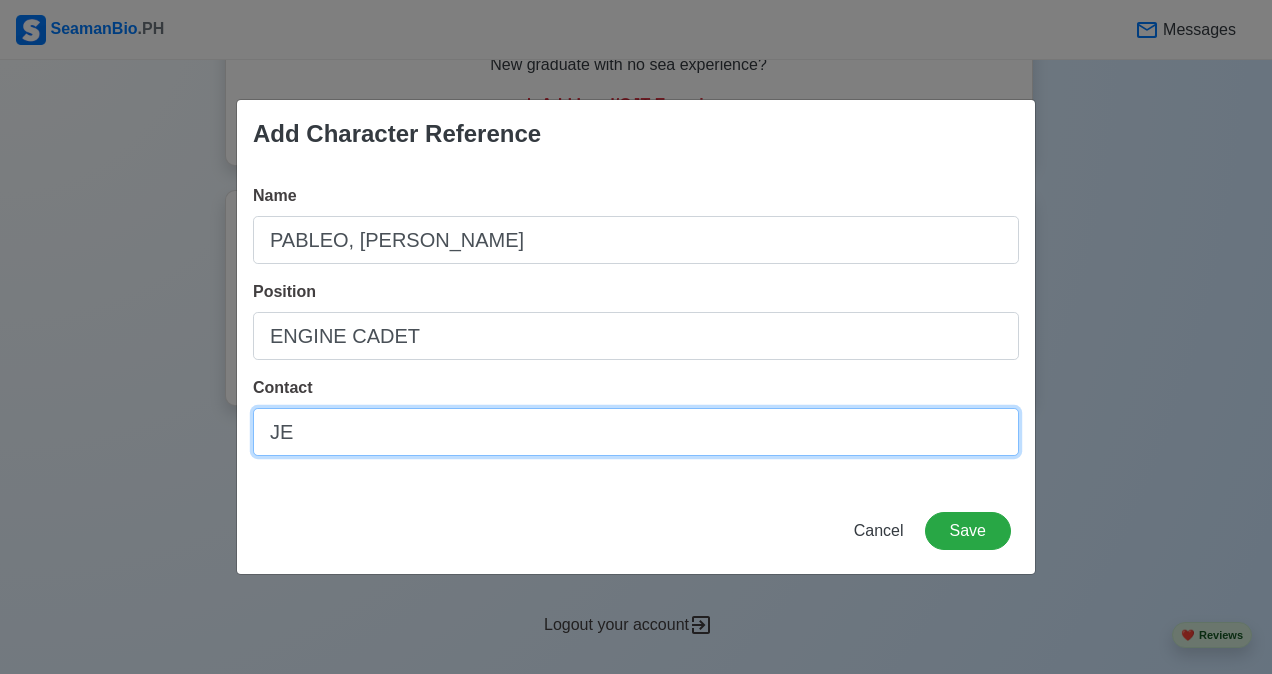 type on "J" 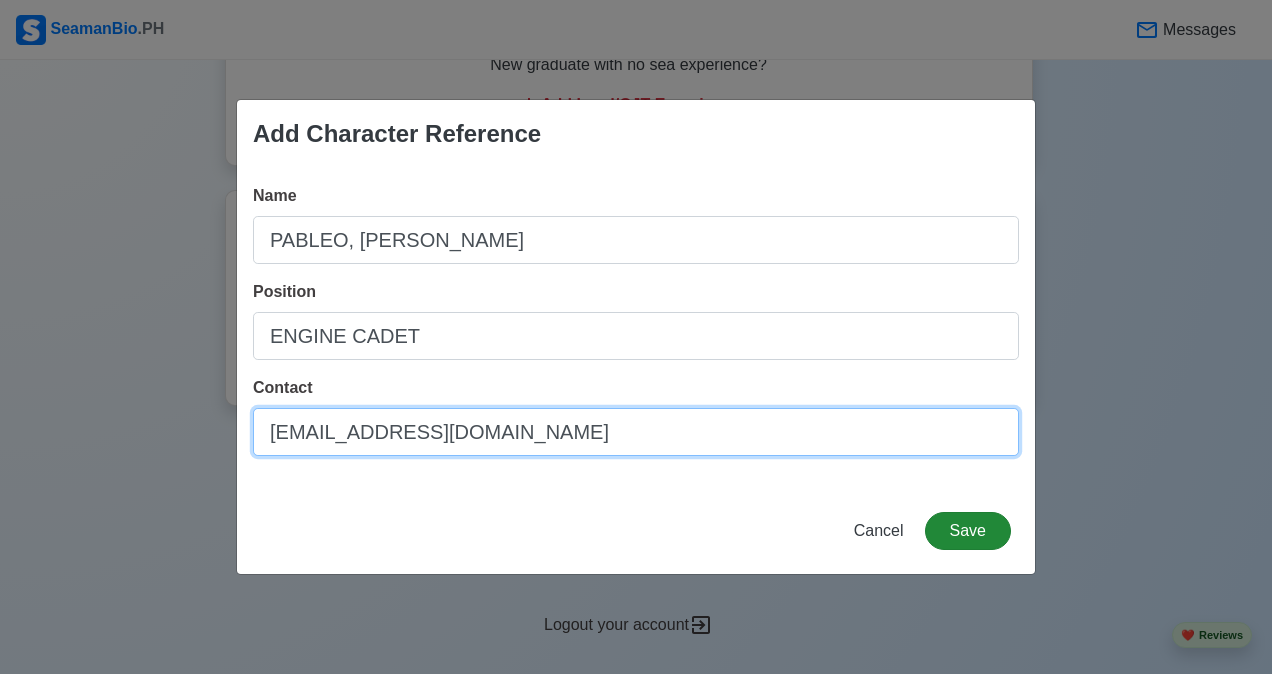type on "[EMAIL_ADDRESS][DOMAIN_NAME]" 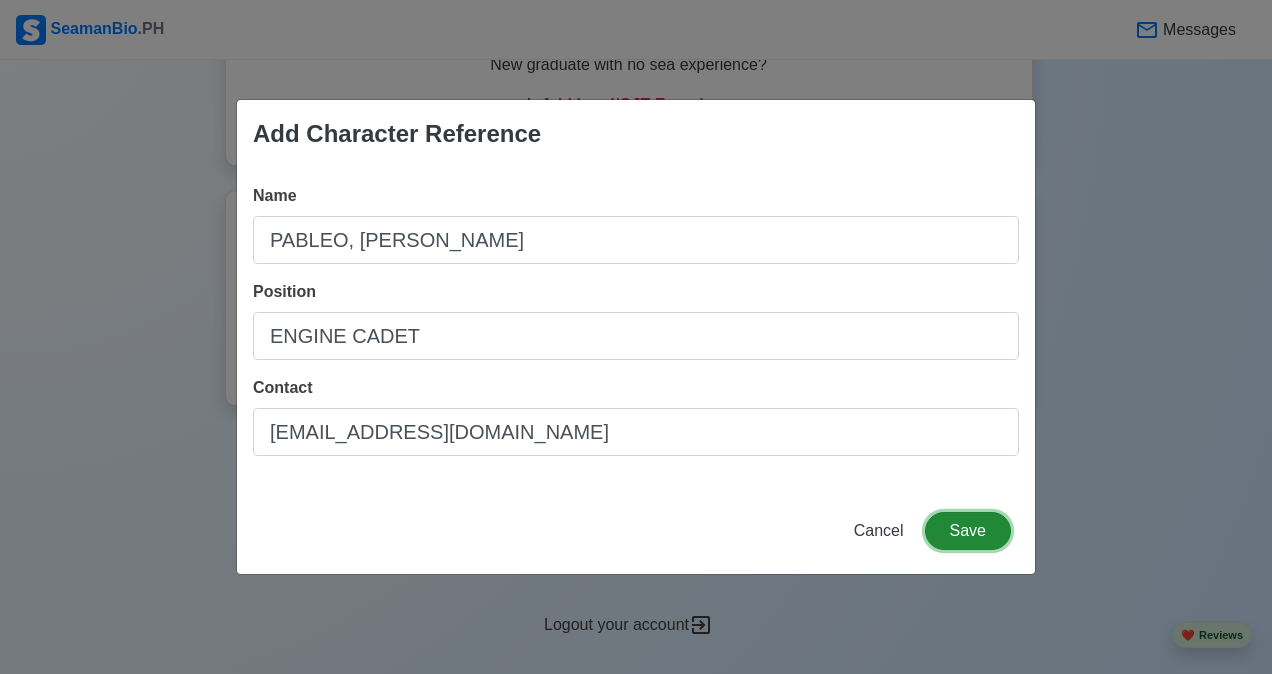 click on "Save" at bounding box center (968, 531) 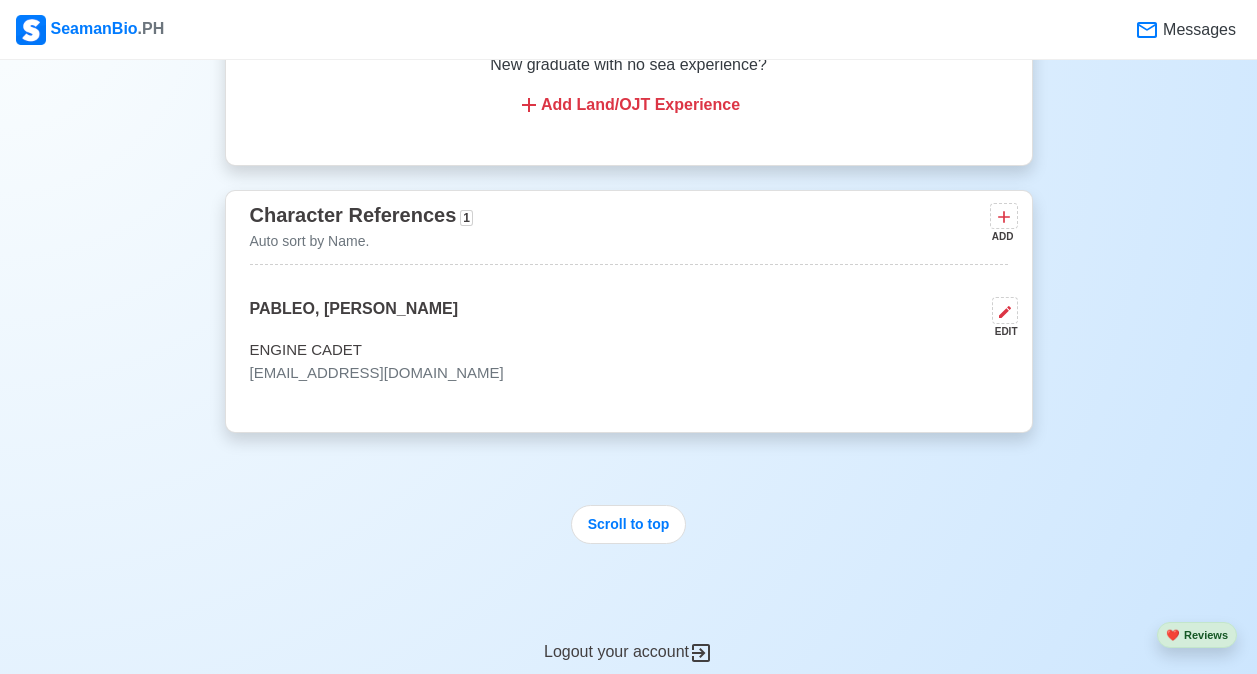 click on "[EMAIL_ADDRESS][DOMAIN_NAME]" at bounding box center [629, 373] 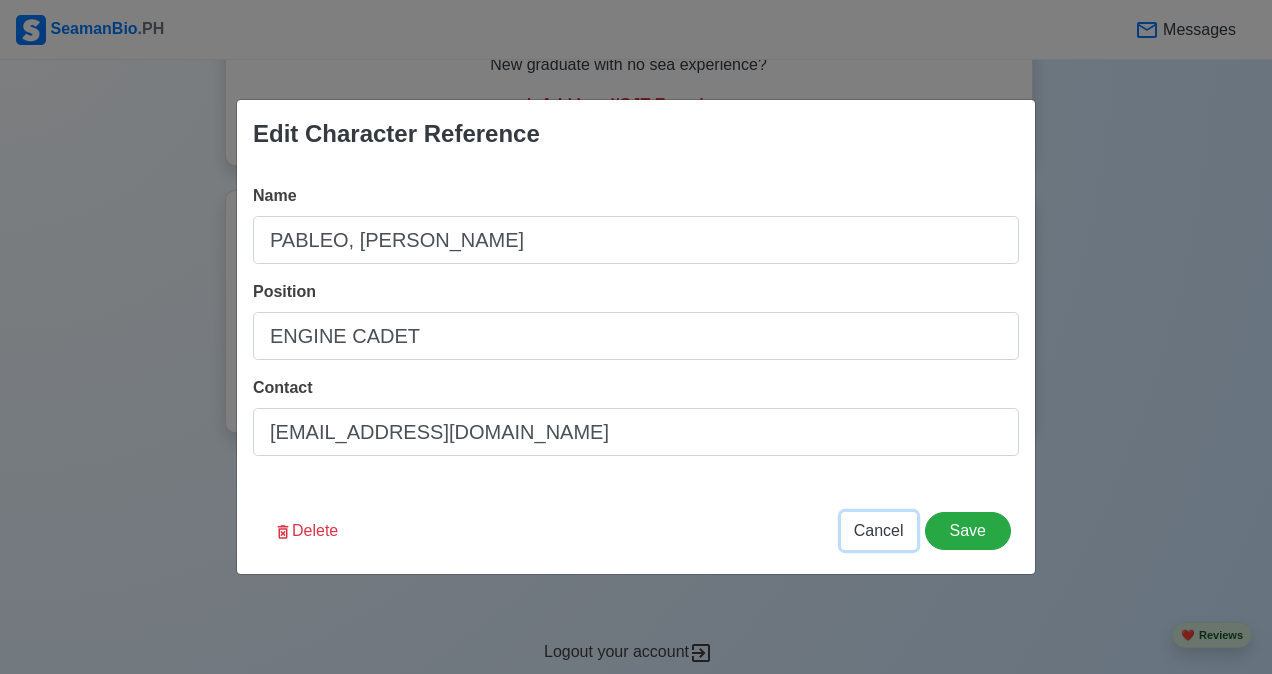 click on "Cancel" at bounding box center (879, 530) 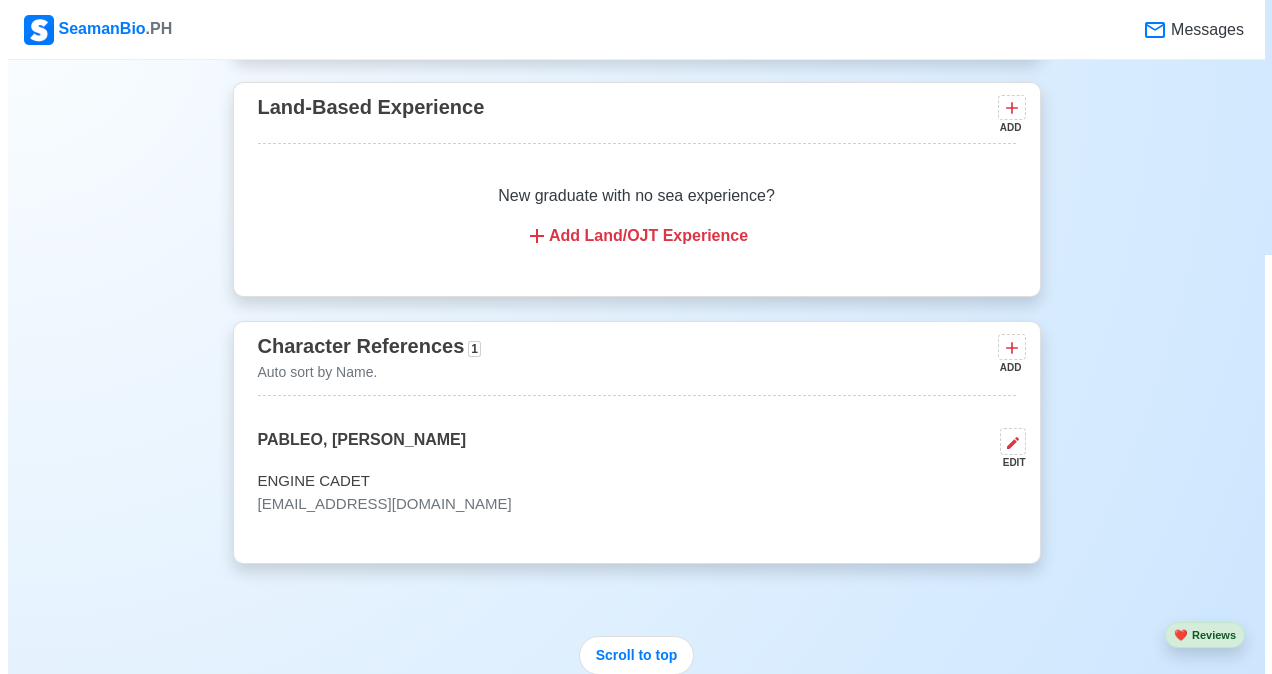 scroll, scrollTop: 3170, scrollLeft: 0, axis: vertical 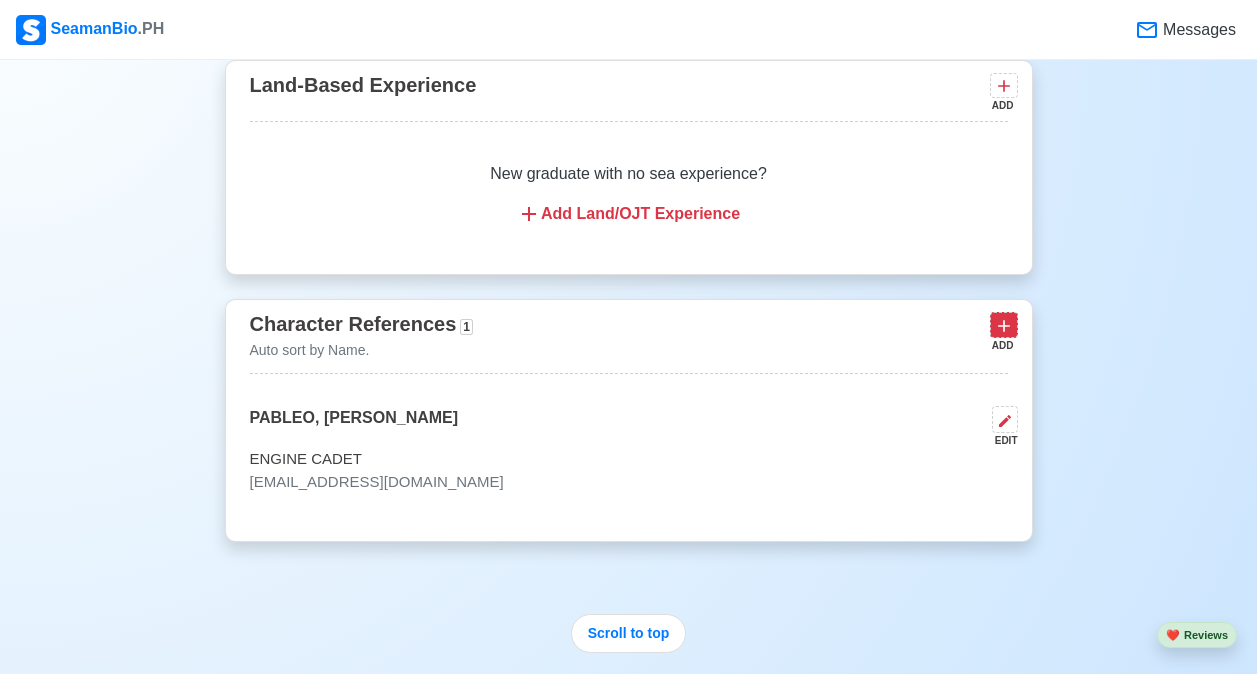 click 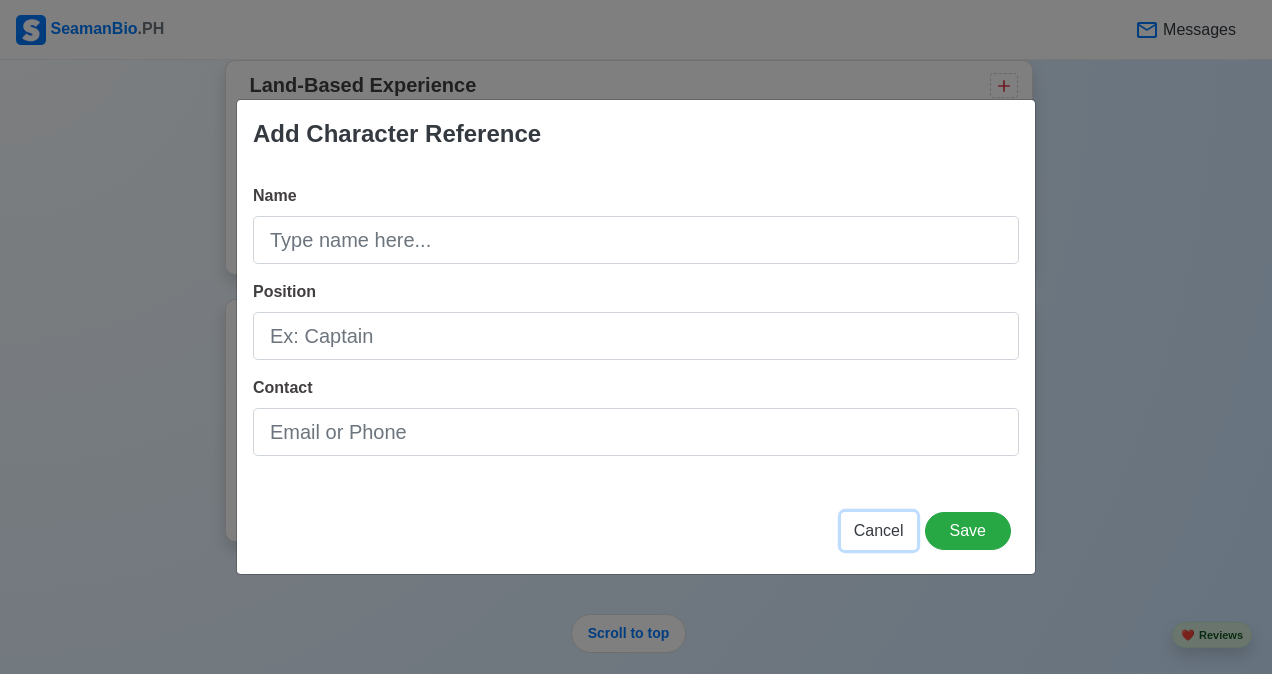 click on "Cancel" at bounding box center [879, 531] 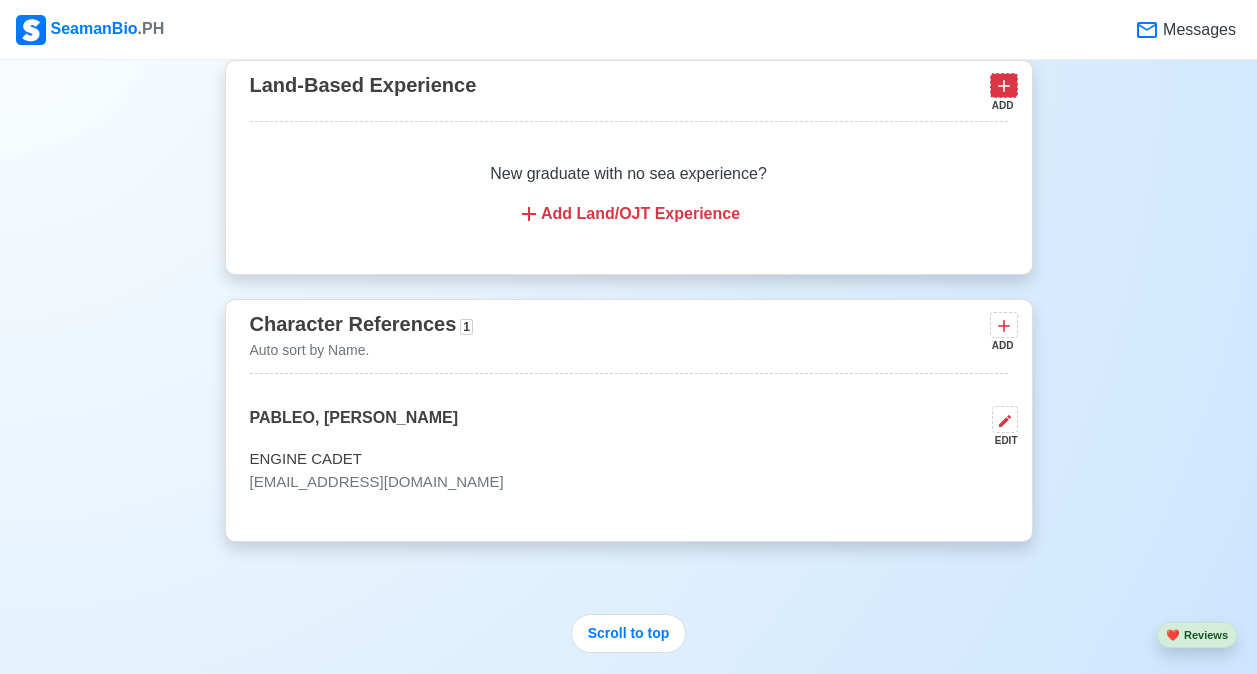 click 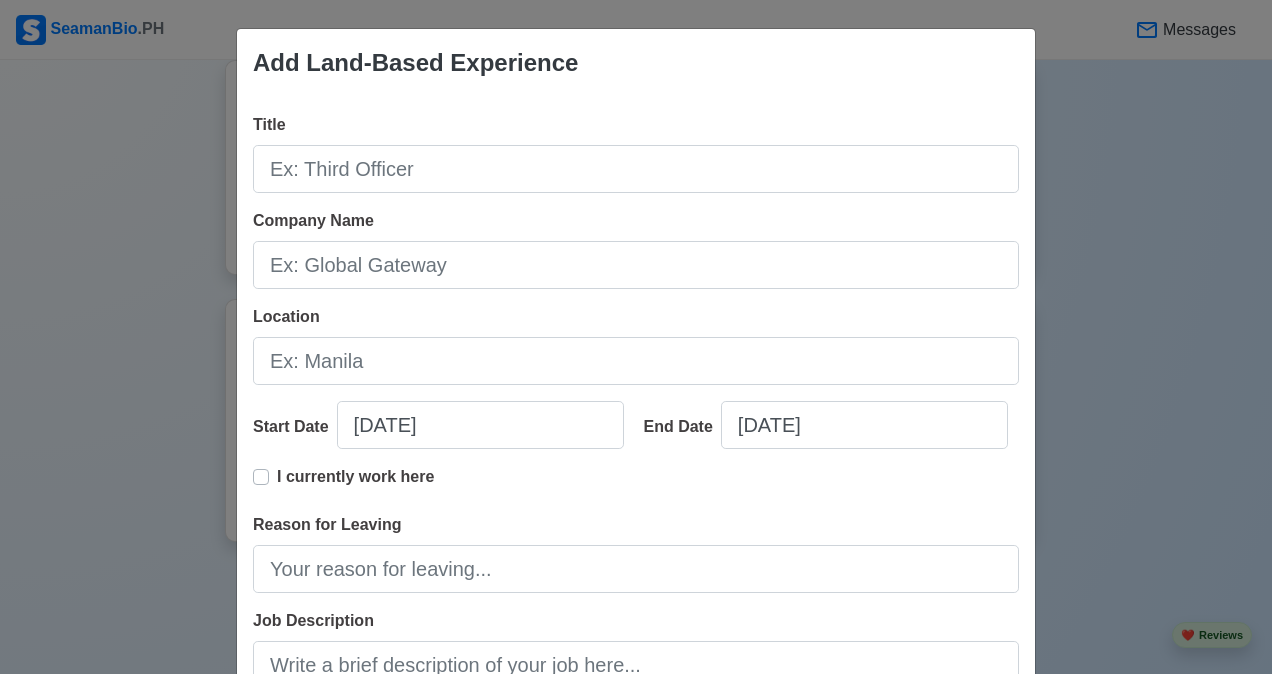 click on "Add Land-Based Experience Title Company Name Location Start Date [DATE] End Date [DATE] I currently work here Reason for Leaving Job Description 0 / 1000 Skills Cancel Save" at bounding box center [636, 337] 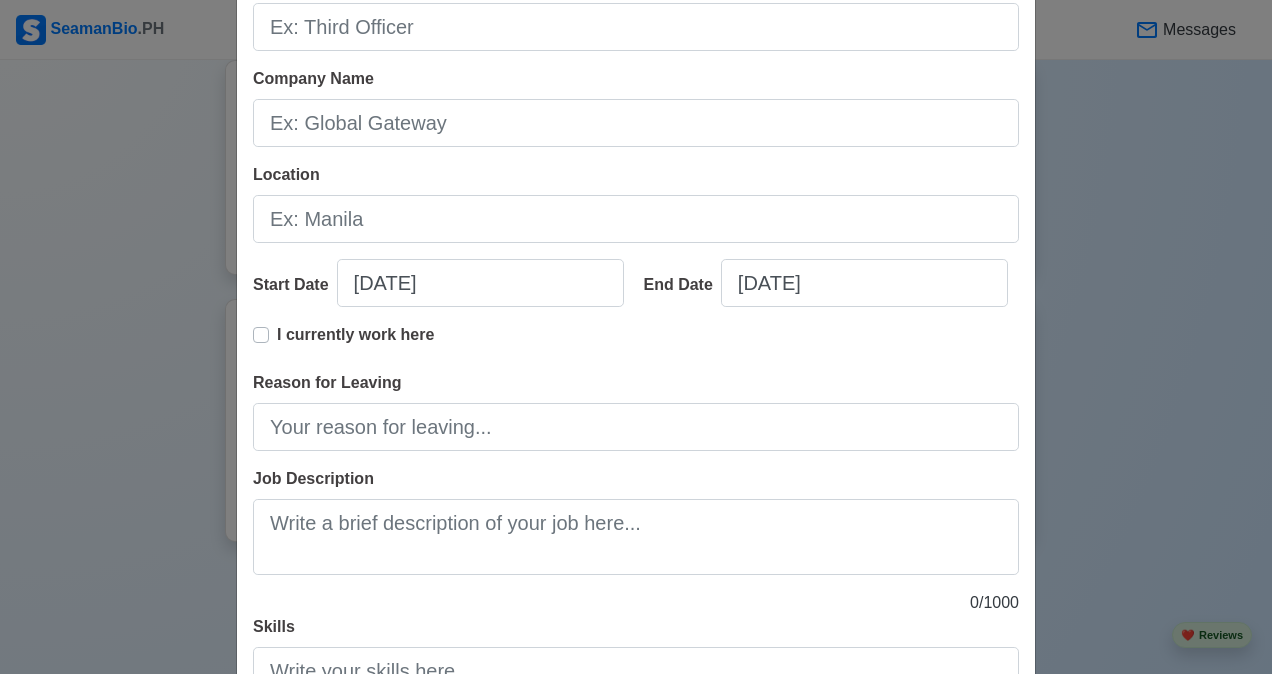 scroll, scrollTop: 150, scrollLeft: 0, axis: vertical 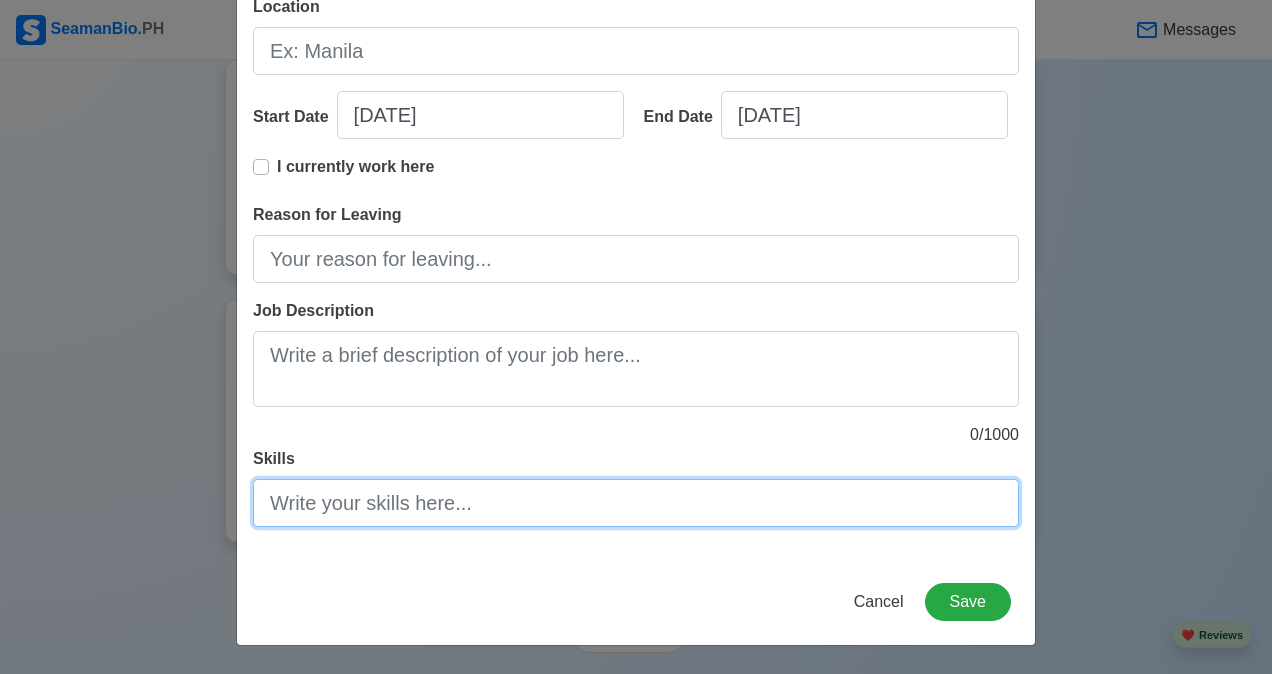 click on "Skills" at bounding box center [636, 503] 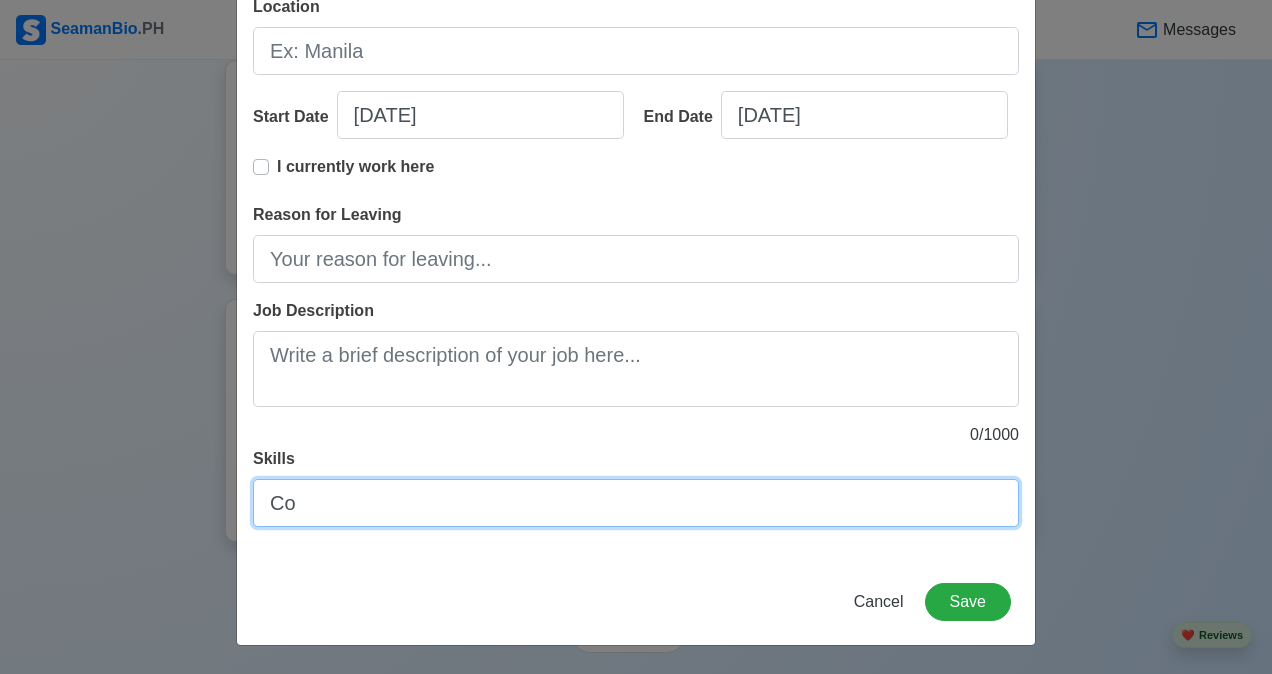 type on "C" 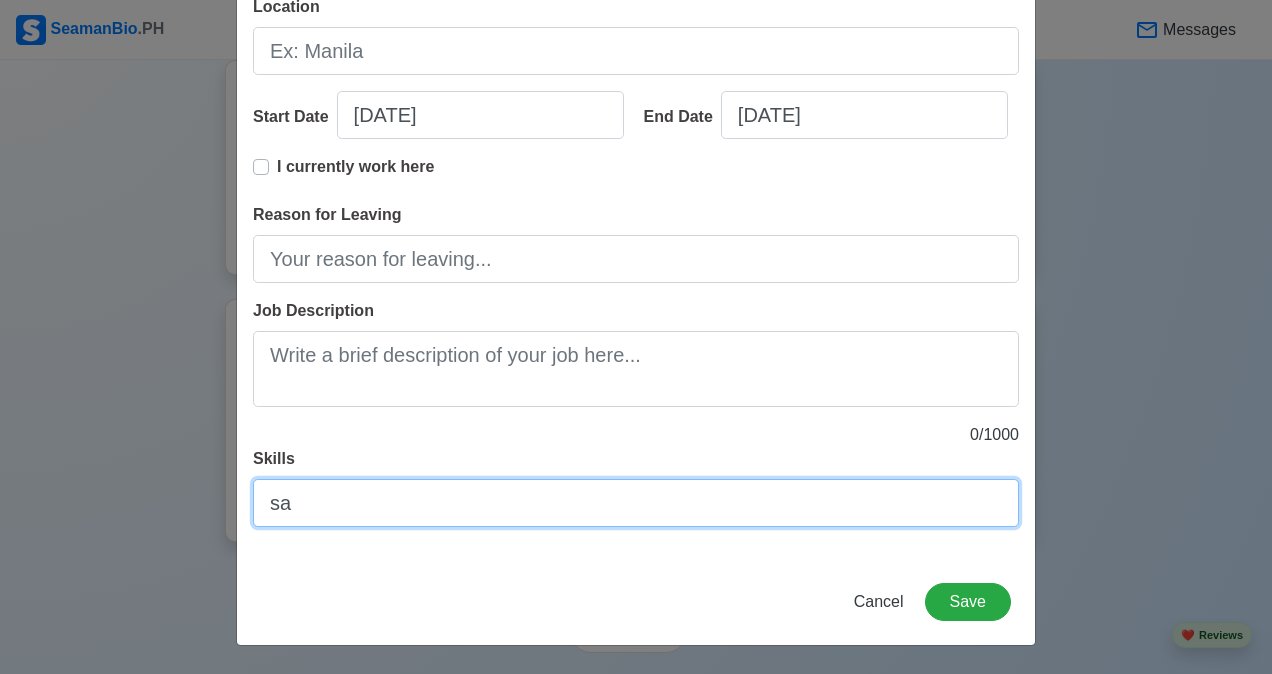type on "s" 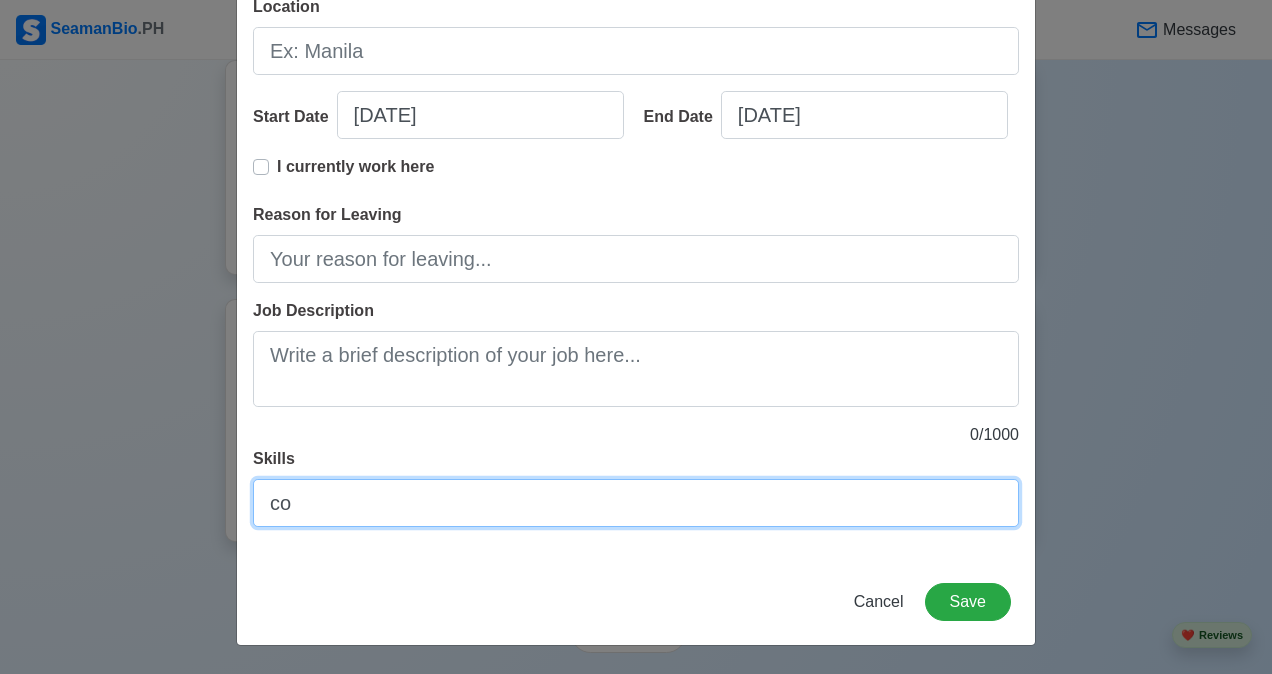 type on "c" 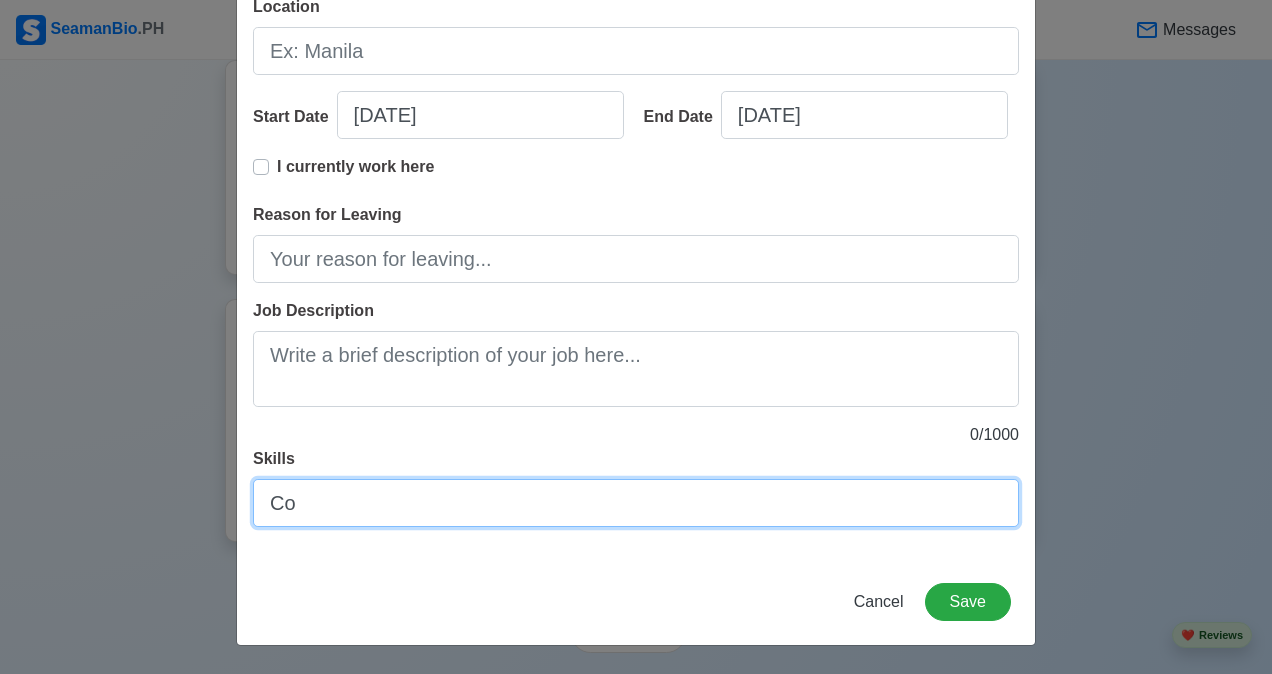 type on "C" 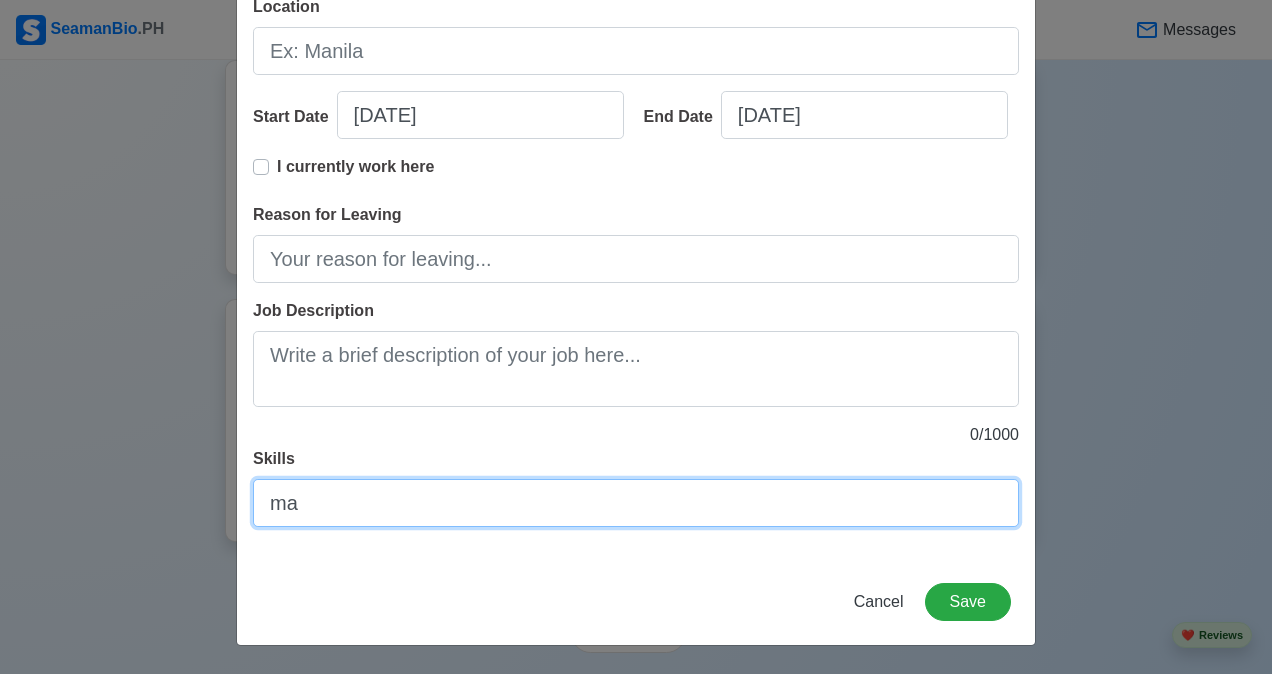 type on "m" 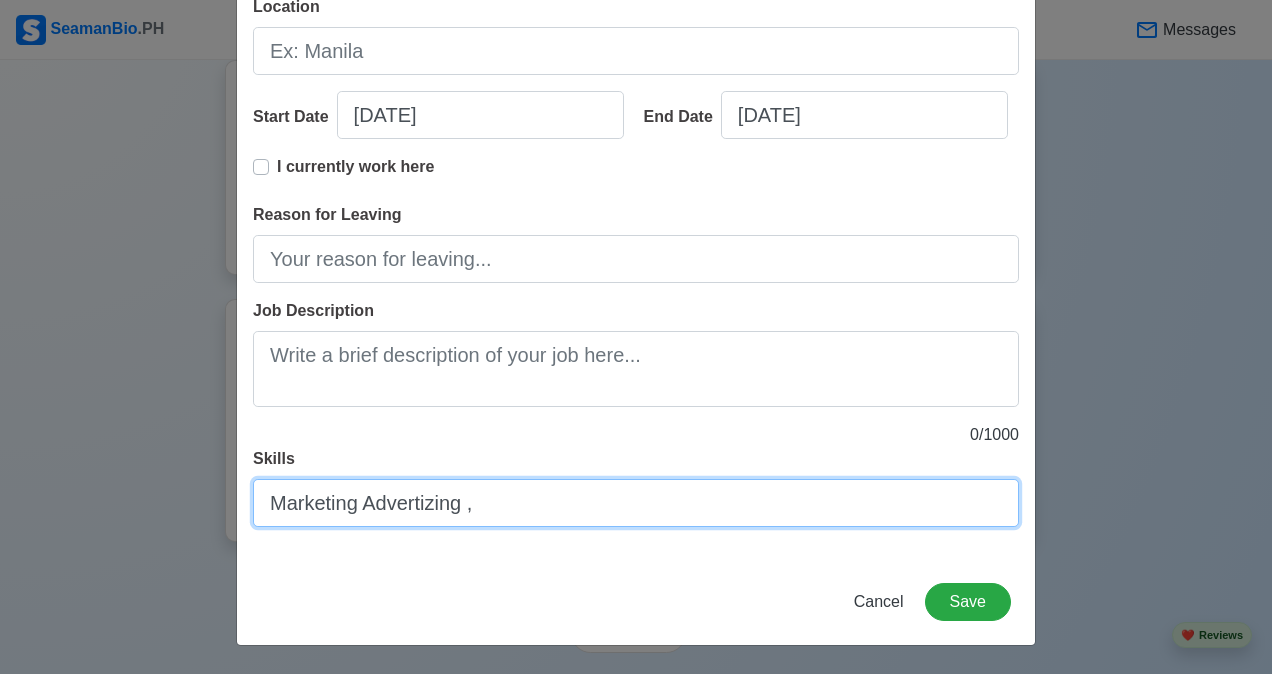 click on "Marketing Advertizing ," at bounding box center [636, 503] 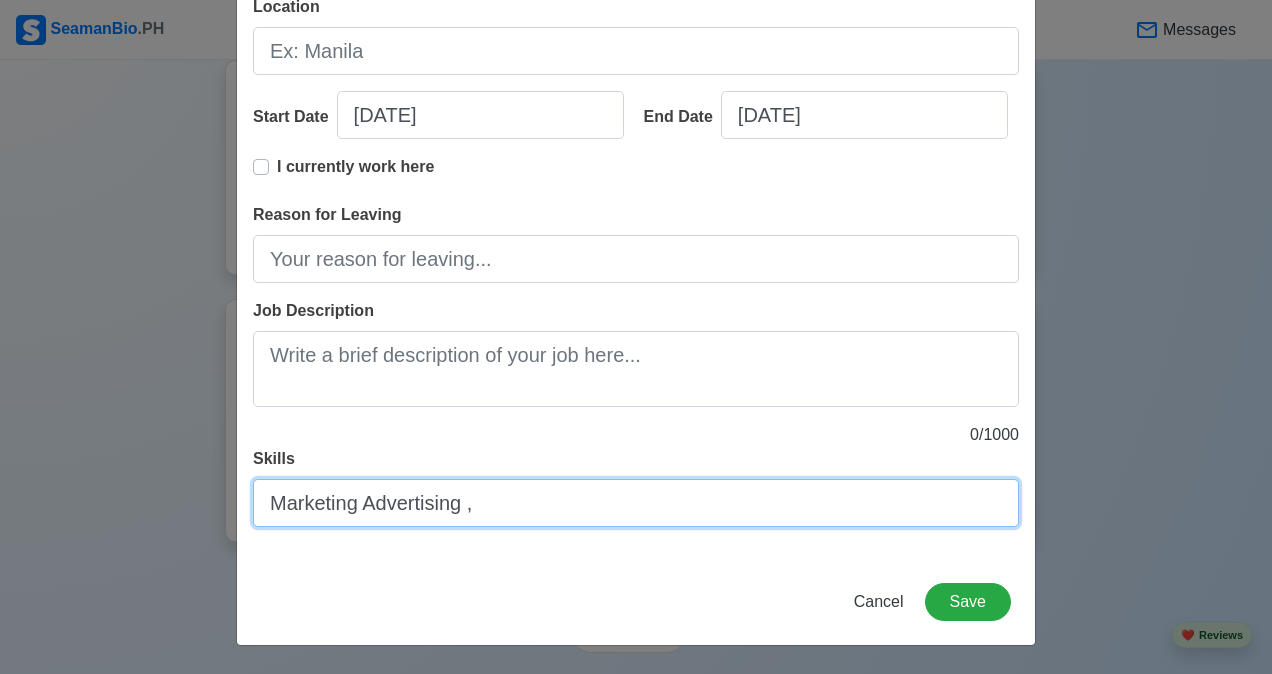 click on "Marketing Advertising ," at bounding box center (636, 503) 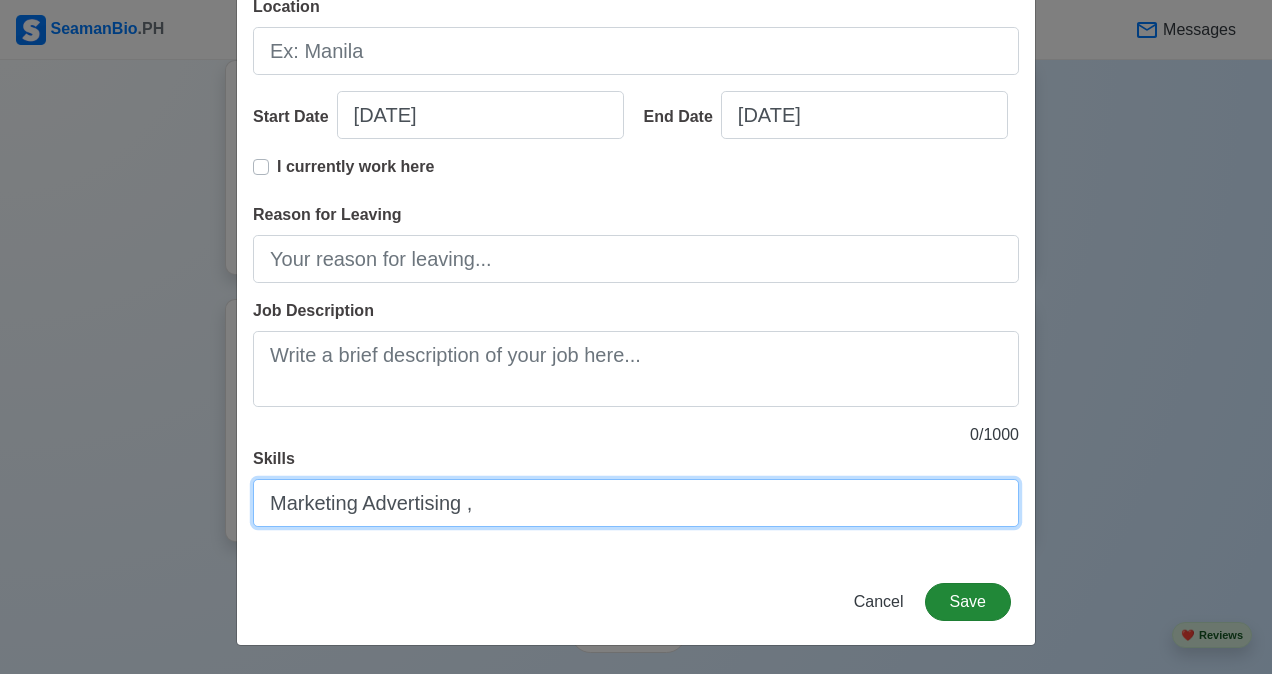 type on "Marketing Advertising ," 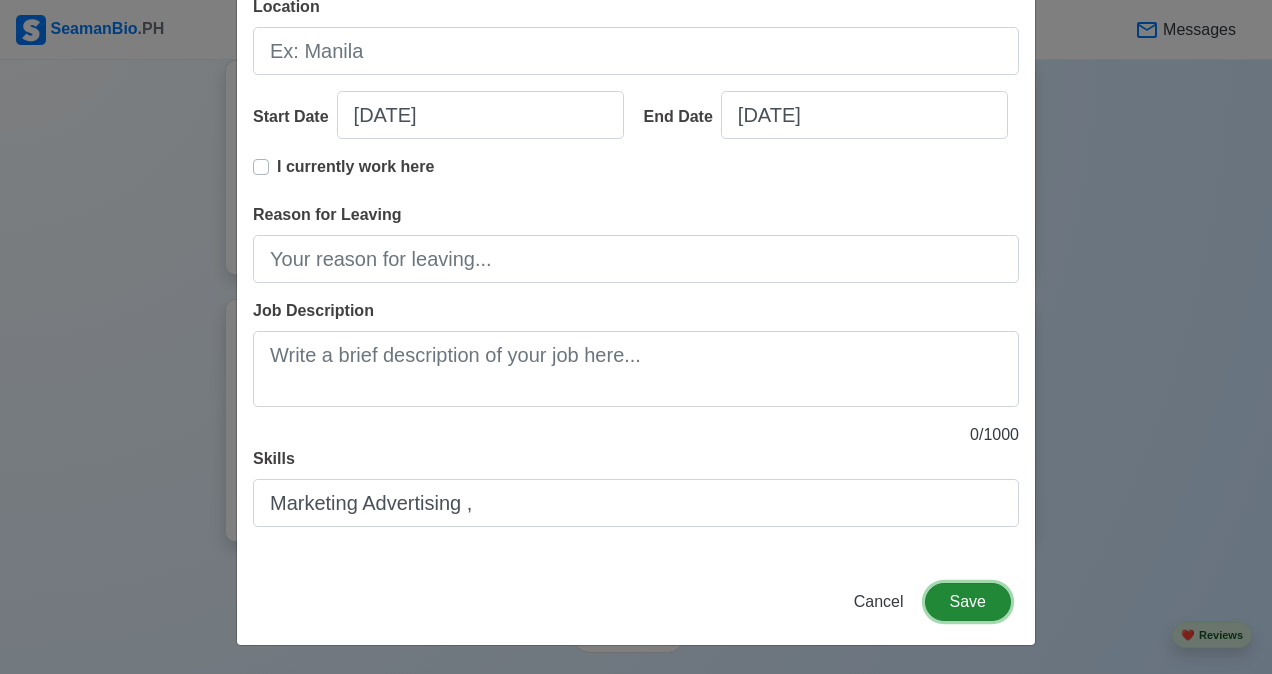 click on "Save" at bounding box center (968, 602) 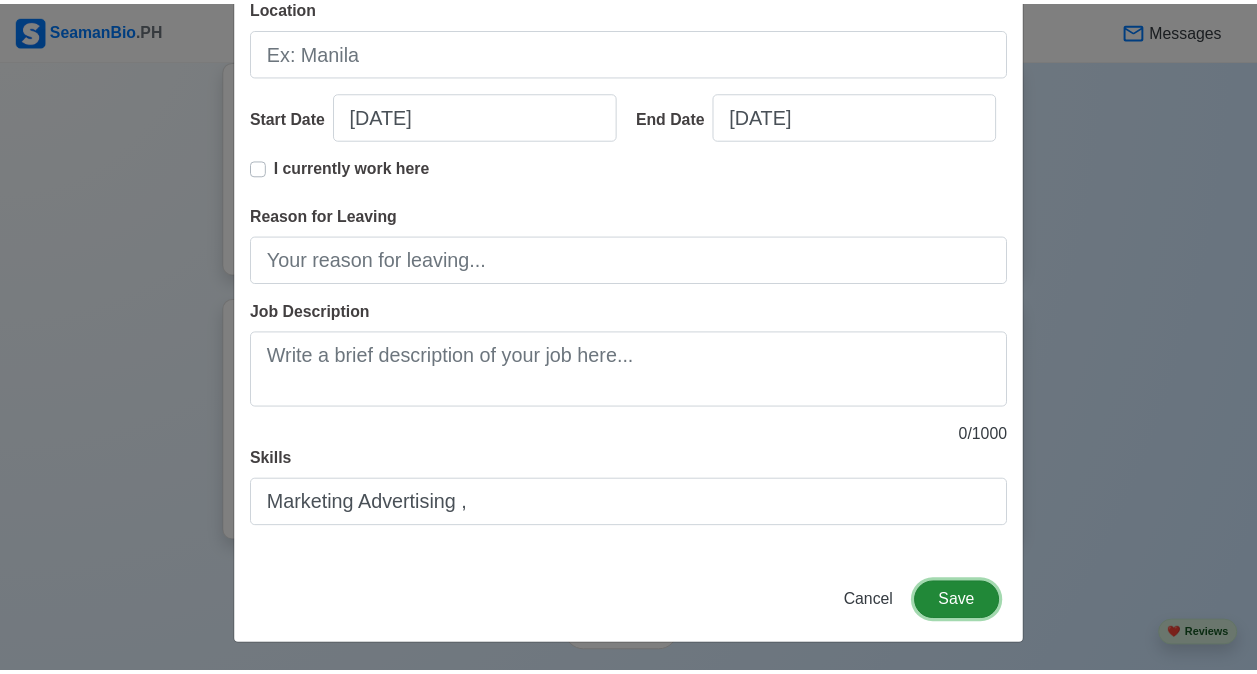 scroll, scrollTop: 358, scrollLeft: 0, axis: vertical 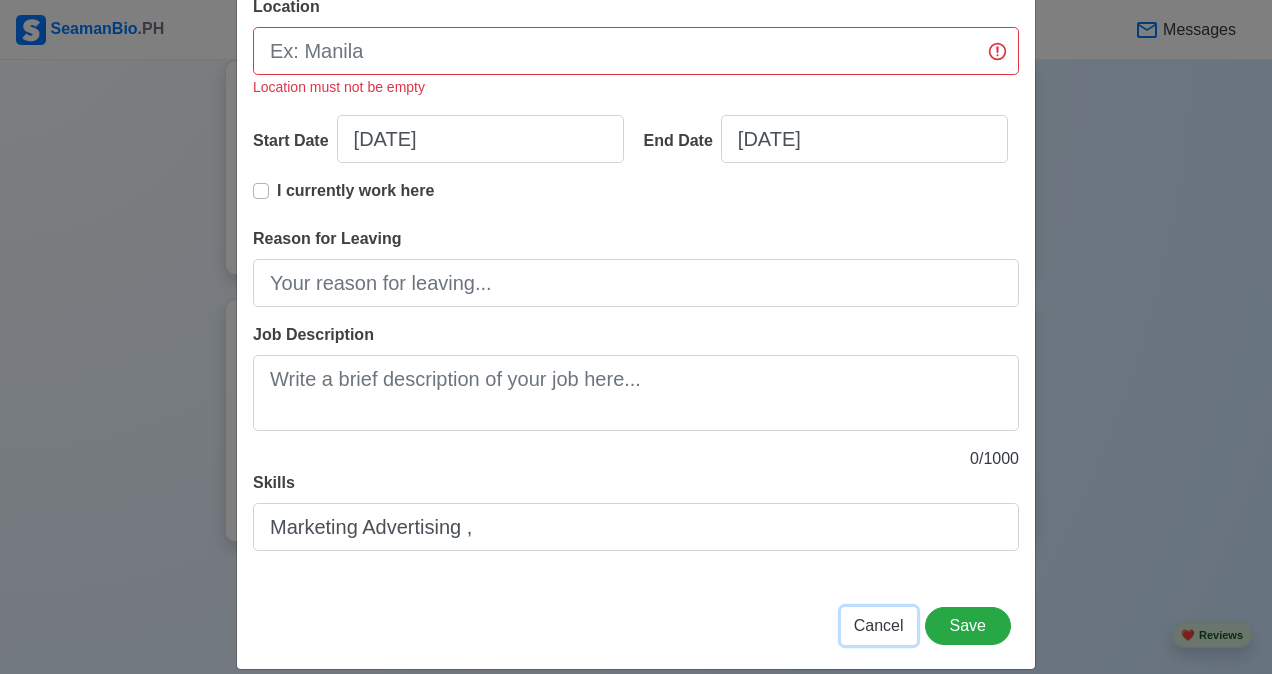 click on "Cancel" at bounding box center (879, 625) 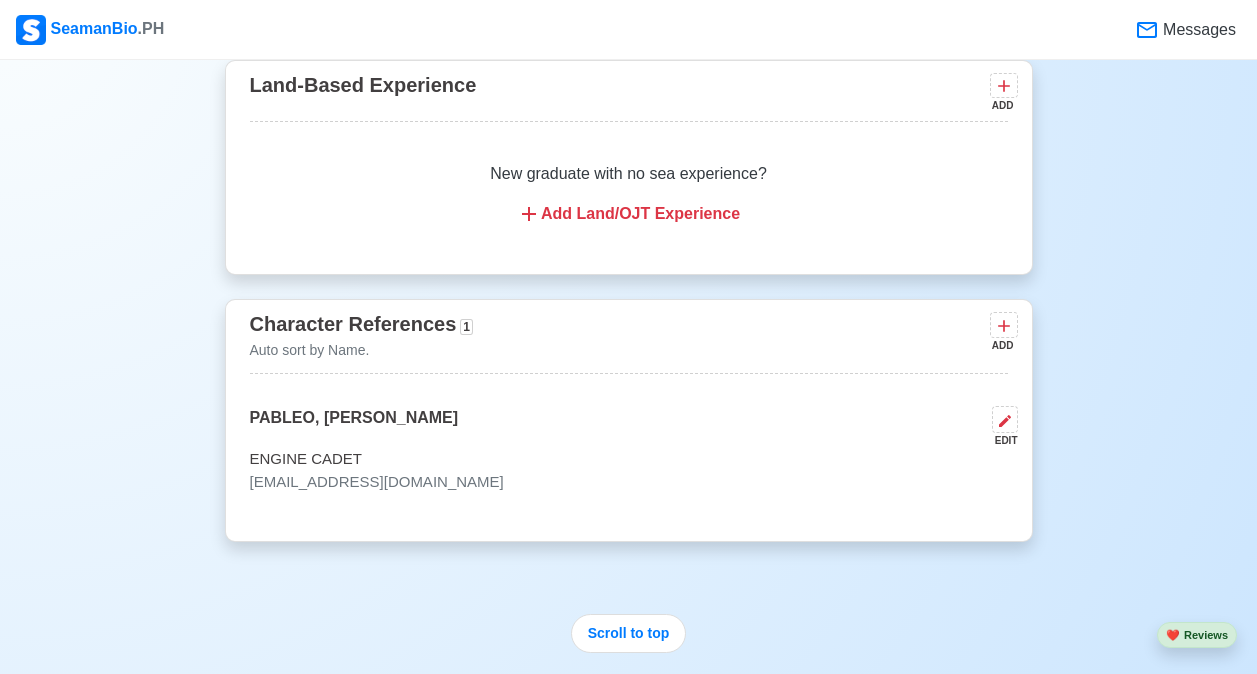 click on "New 🧑🏻‍💻   Practice Interview 🏬   Apply to Agencies 🔥 Apply Jobs 🚢   Log My Travels Your Action Items   🎯 Photo Education 3 Training 4 Exp Missing experience. Missing certs.  Upload Existing CV Change Upload [PERSON_NAME] A Edit ENGINE CADET Actively Looking for Job SRN  0311240023 [EMAIL_ADDRESS][DOMAIN_NAME] +63 9525780923 [DATE]   •  [DEMOGRAPHIC_DATA] [DEMOGRAPHIC_DATA]  •  Single 165  cm •  85  kg LAPAZ ZONE 1 [GEOGRAPHIC_DATA] [GEOGRAPHIC_DATA]   🇵🇭 Availability [DATE] Download & Convert to PDF 🎨 Choose Other CV Design ✍️ Add My Signature Objective To be part of your company wherein I can enhance My skills and gain more Knowledge as well as develop My personal as career as person. EDIT Statutory Info EDIT TIN: 677941011 Education 1 Auto sort by Start Date. ADD [GEOGRAPHIC_DATA] IN MARINE SCIENCE AND TECHNOLOGY EDIT BS in marine engineering [DATE] - [DATE] Travel Documents 2 Passport, [GEOGRAPHIC_DATA] Visa, [PERSON_NAME] Book, etc. ADD PASSPORT EDIT [PASSPORT] [DATE] - [DATE] EDIT 1 ADD 1" at bounding box center [628, -1032] 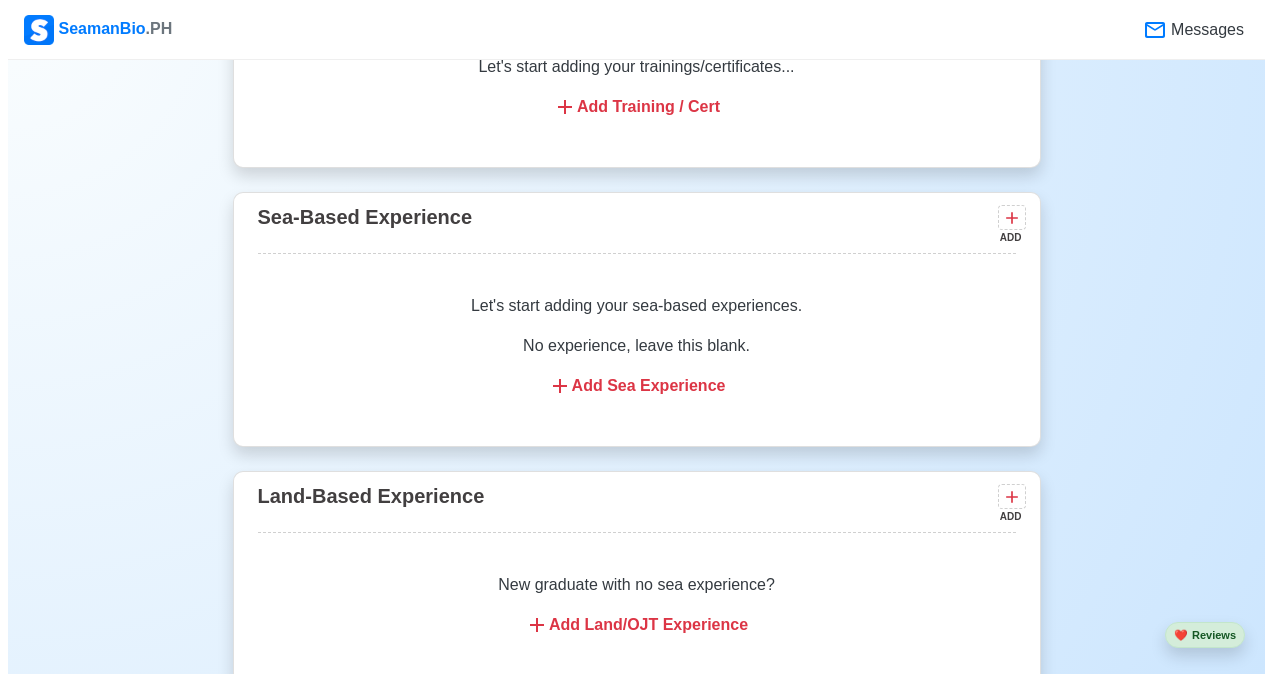 scroll, scrollTop: 2753, scrollLeft: 0, axis: vertical 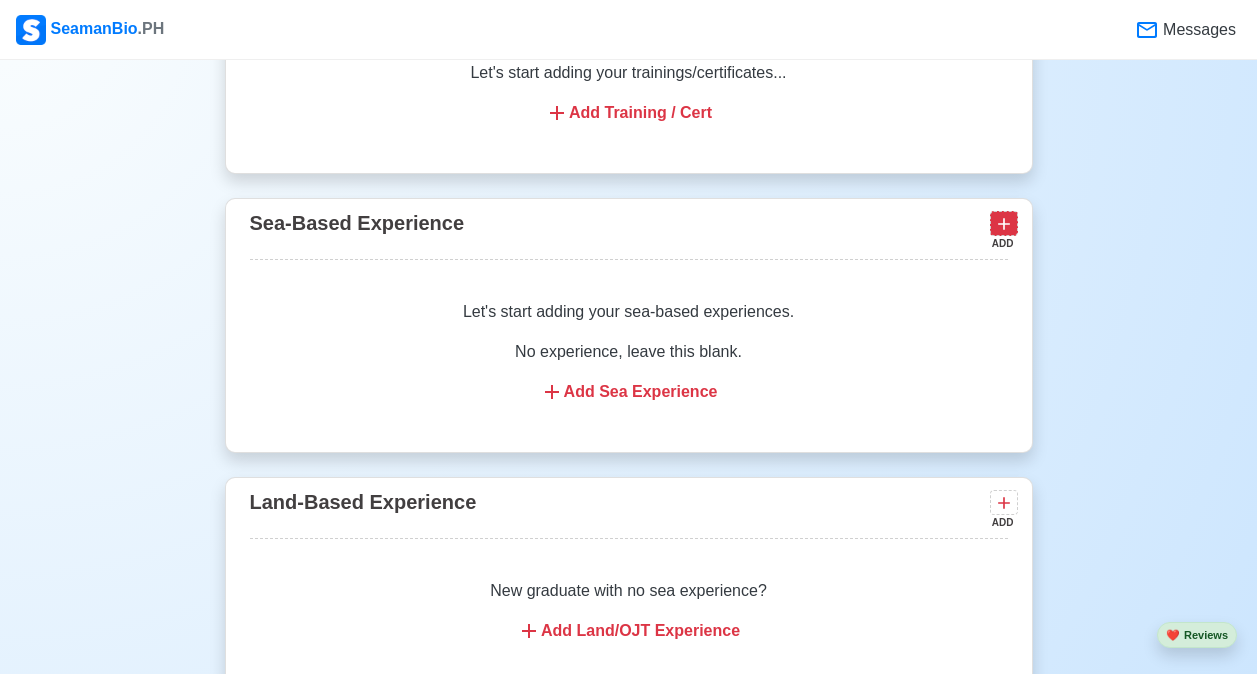 click 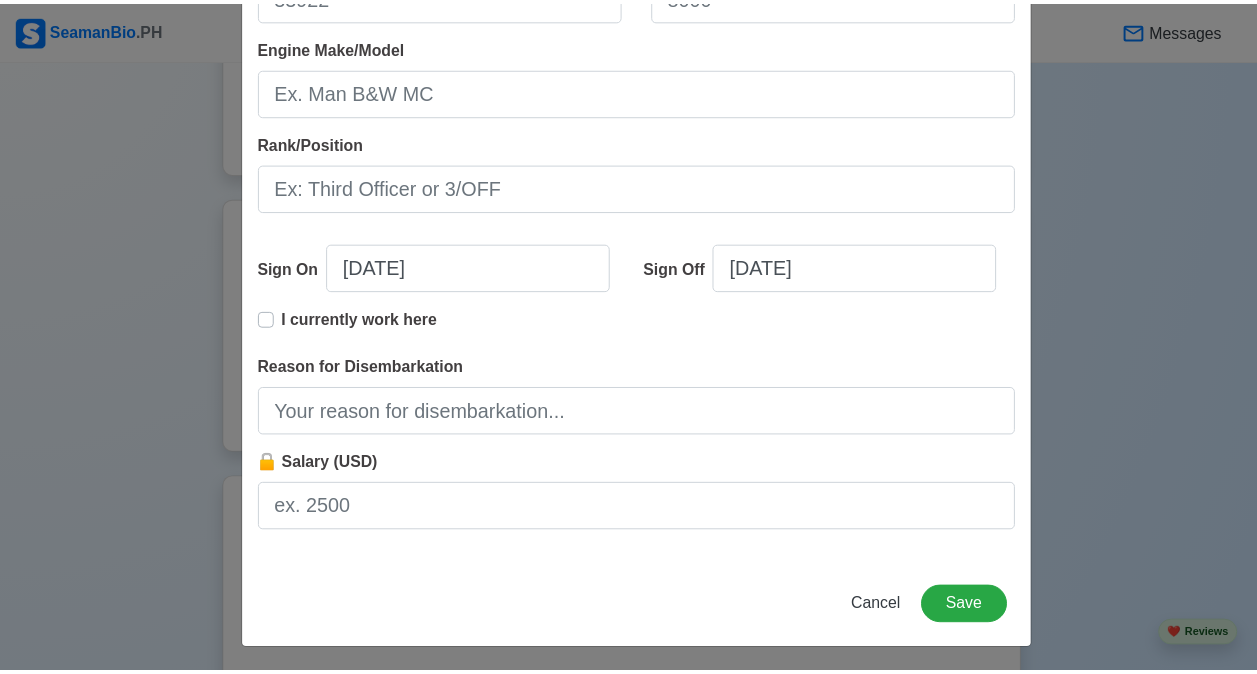scroll, scrollTop: 466, scrollLeft: 0, axis: vertical 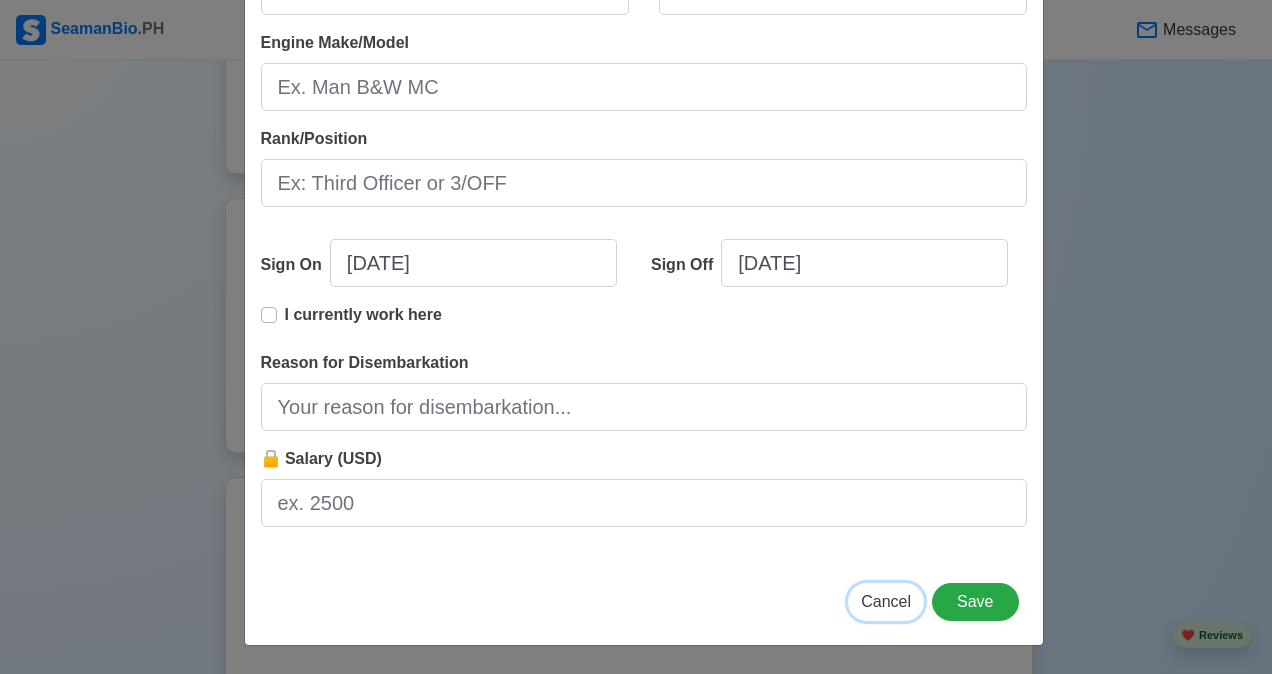 click on "Cancel" at bounding box center (886, 601) 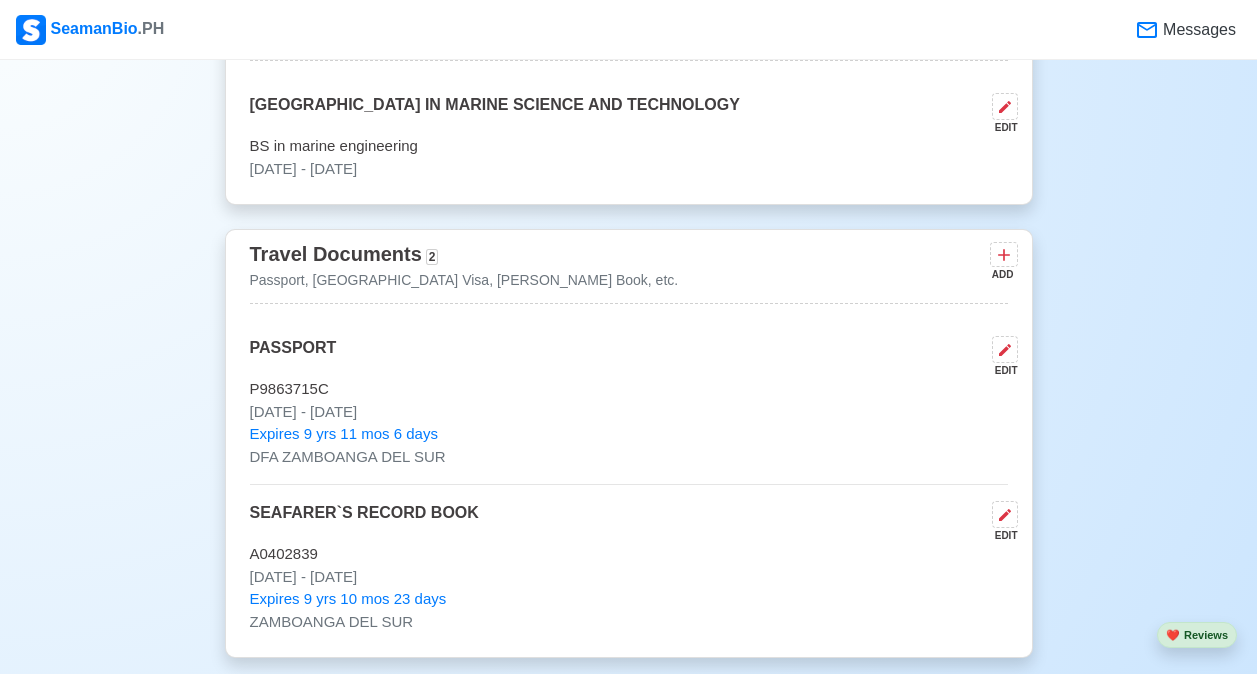 scroll, scrollTop: 666, scrollLeft: 0, axis: vertical 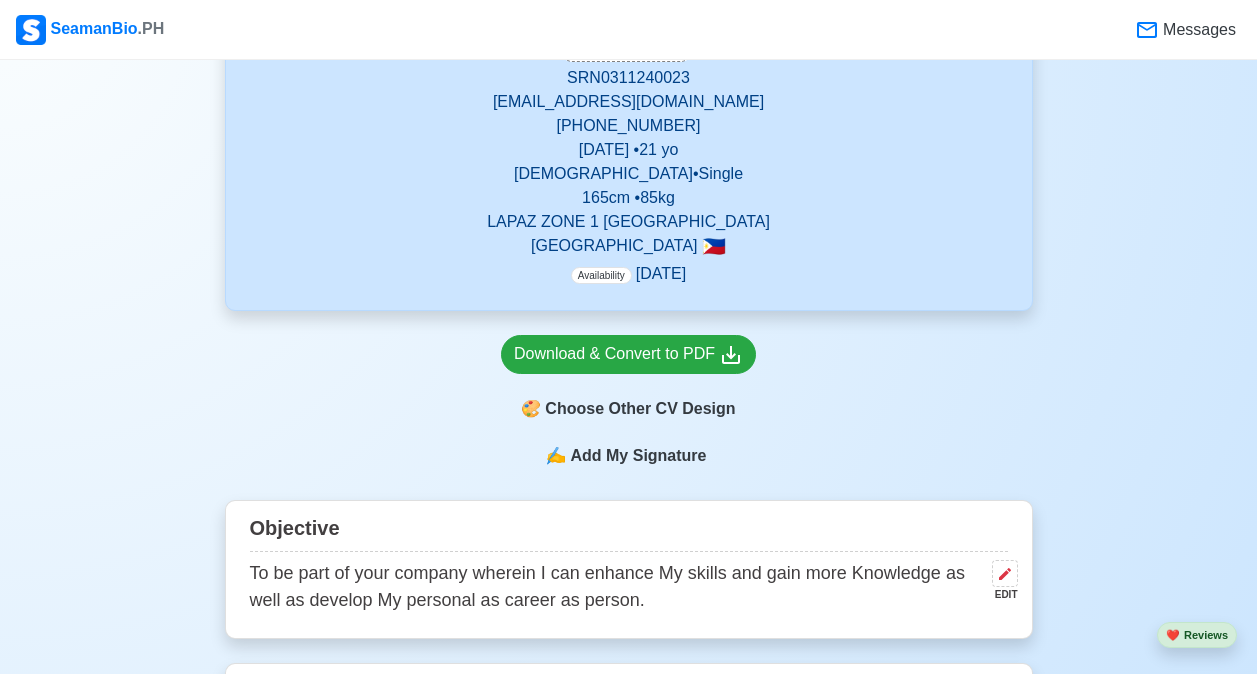 click on "LAPAZ ZONE 1 [GEOGRAPHIC_DATA]" at bounding box center (629, 222) 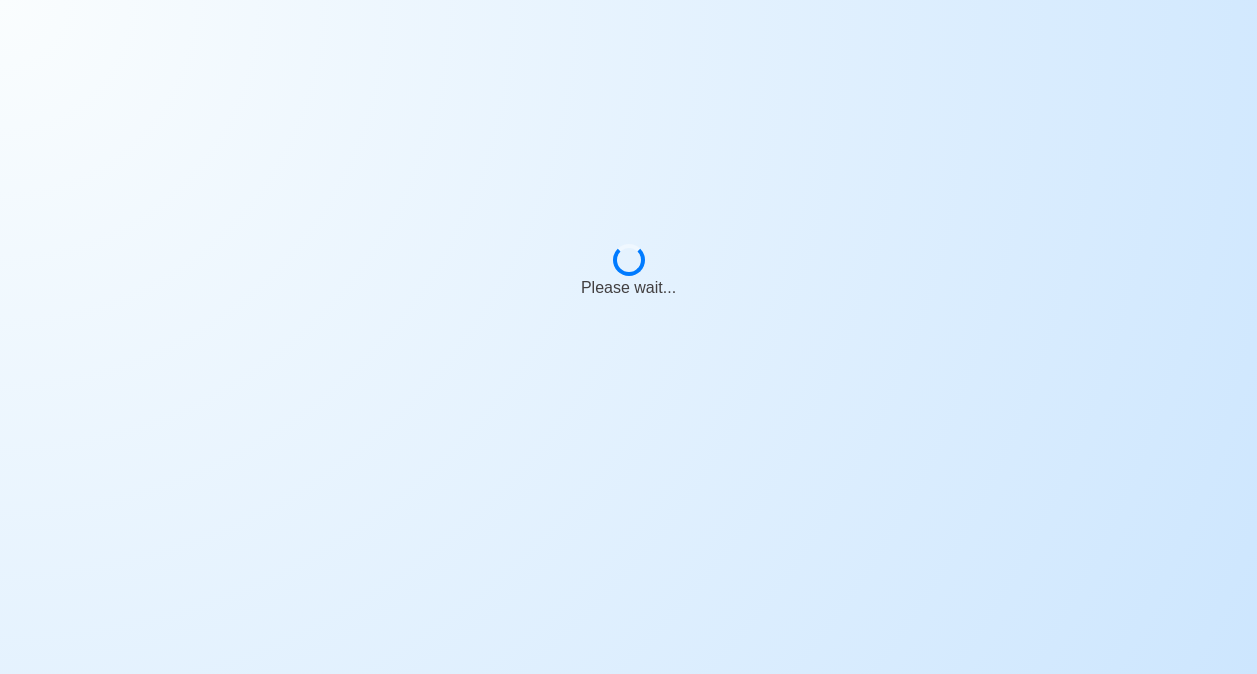 scroll, scrollTop: 0, scrollLeft: 0, axis: both 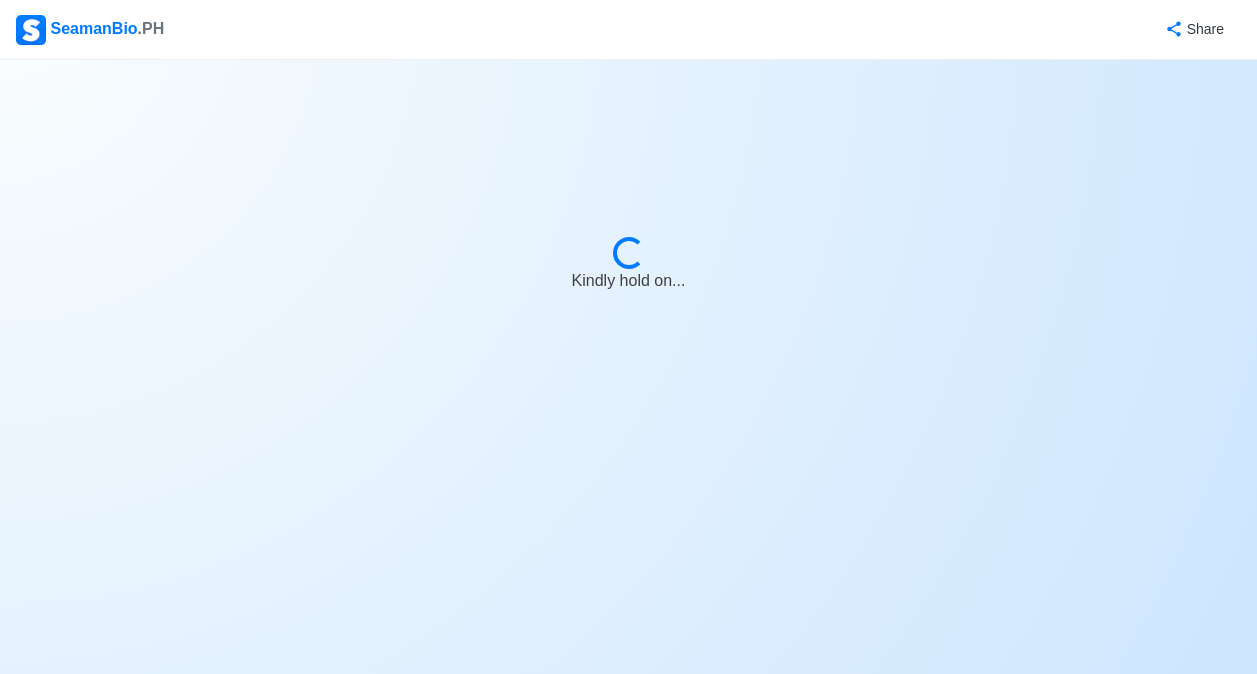 select on "Actively Looking for Job" 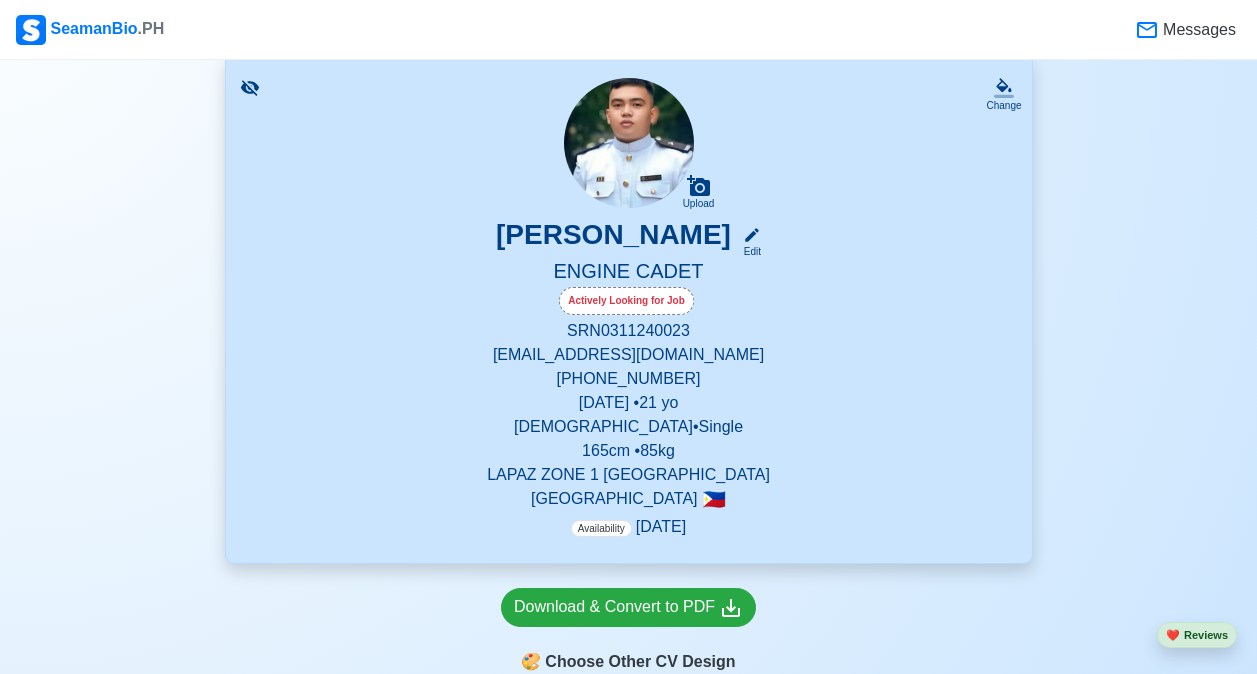 scroll, scrollTop: 395, scrollLeft: 0, axis: vertical 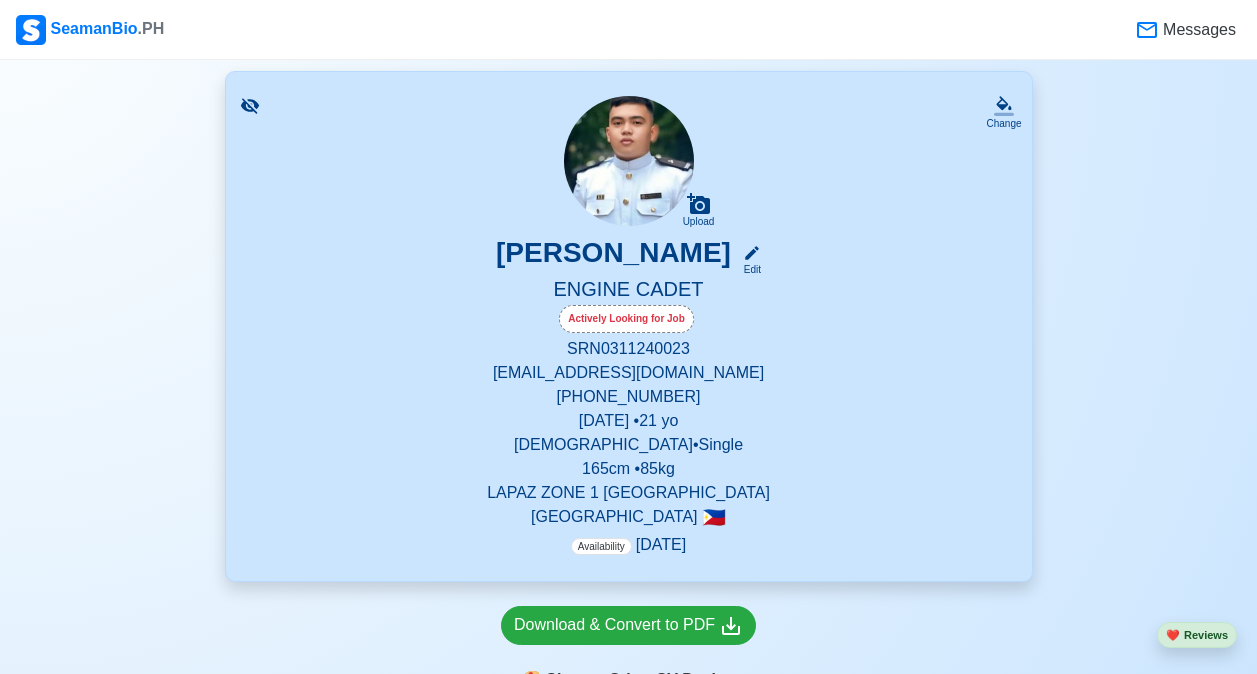 click 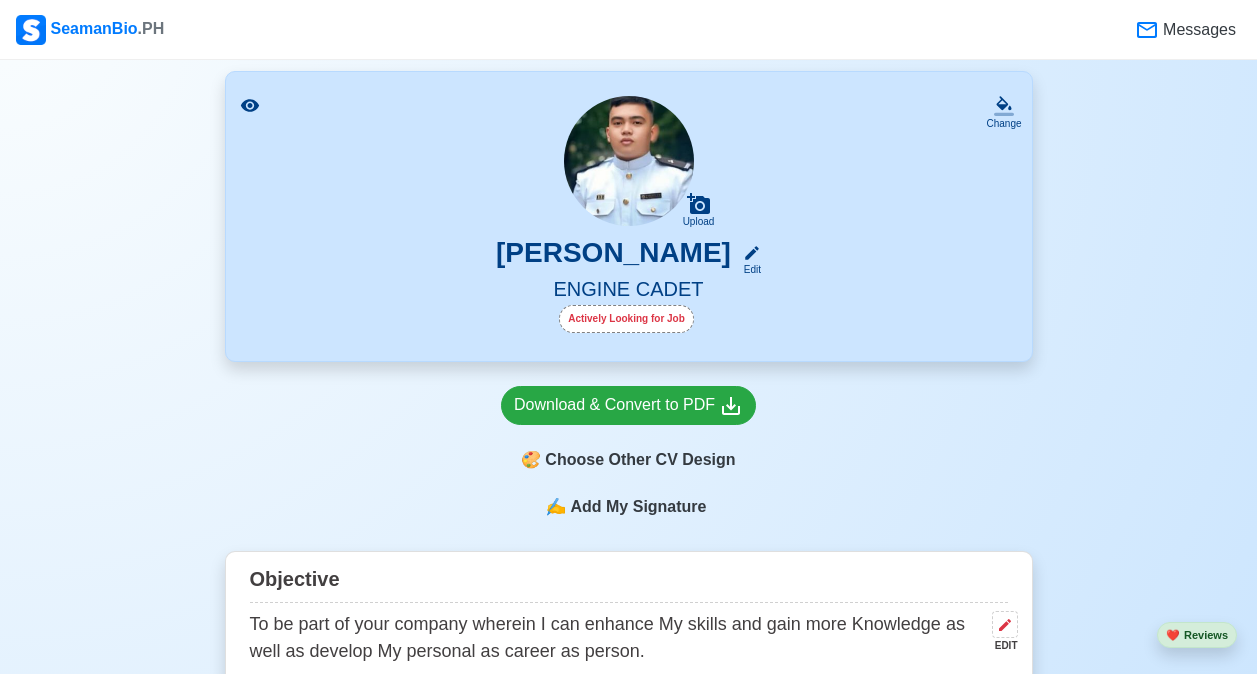 click 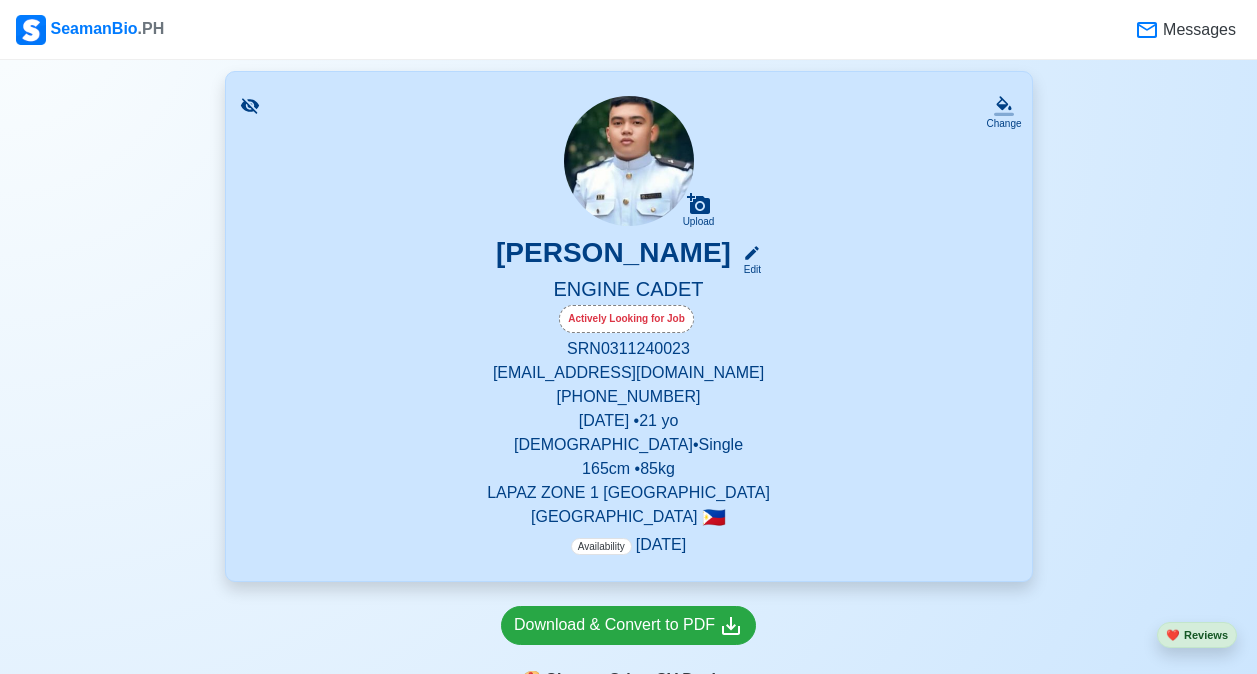 click 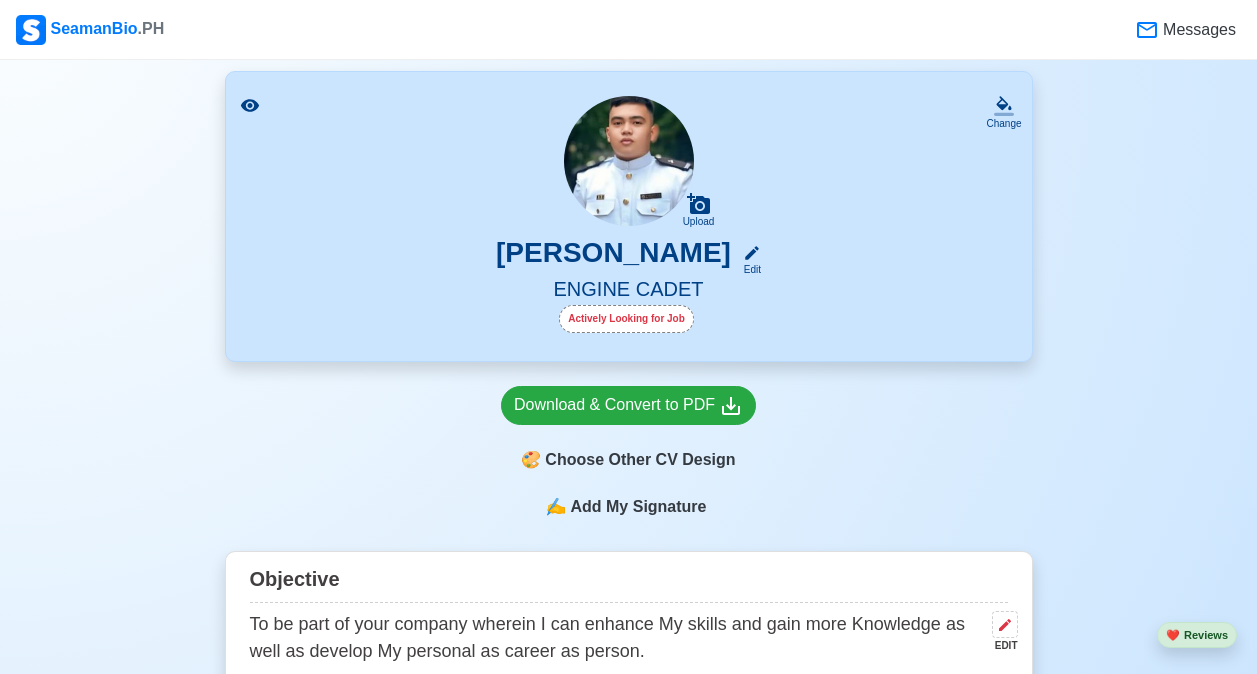 click 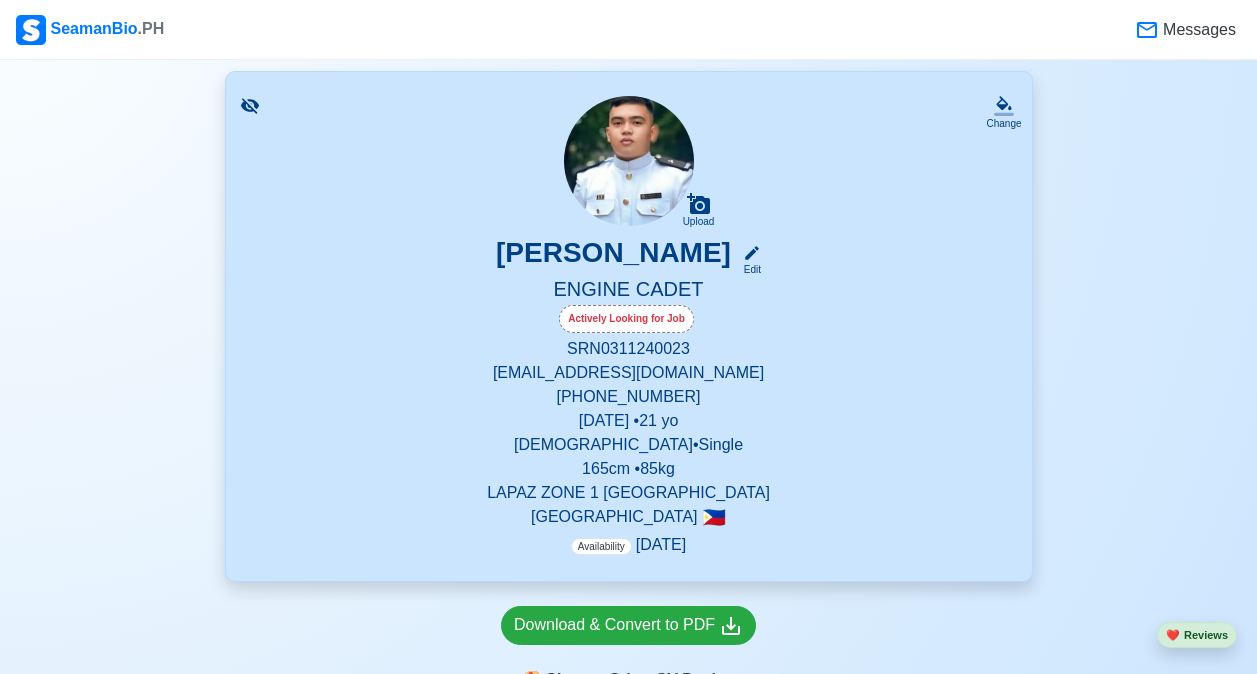 click 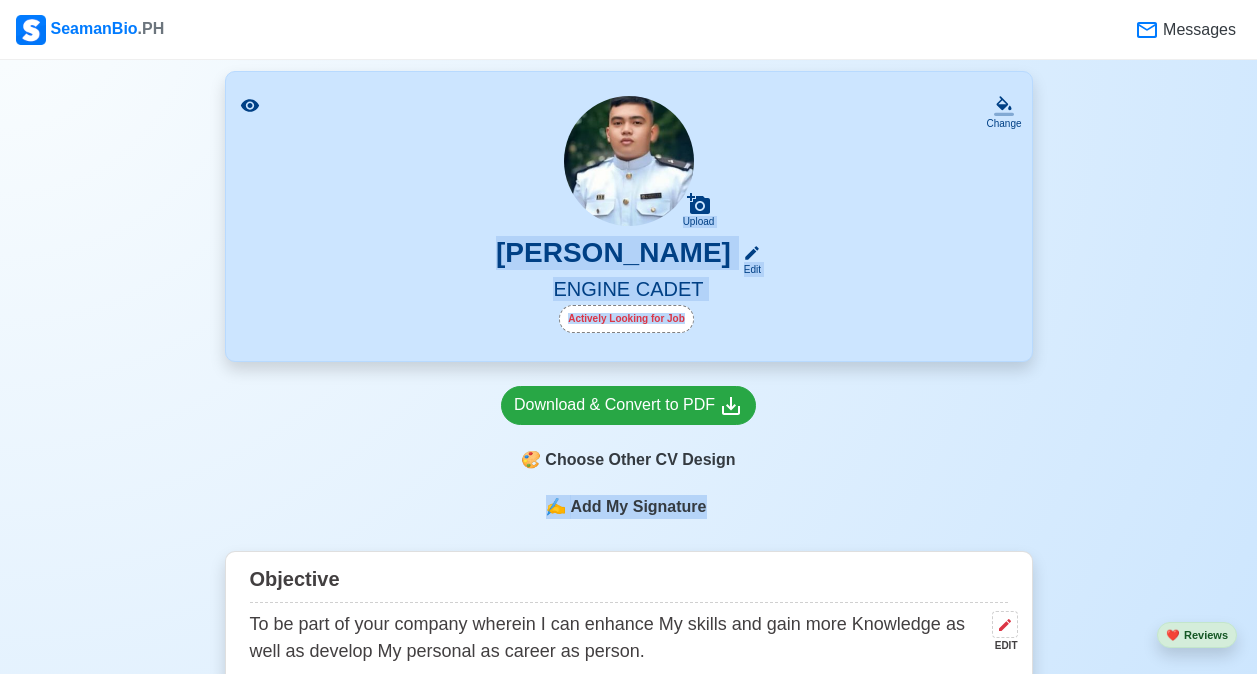 drag, startPoint x: 814, startPoint y: 528, endPoint x: 658, endPoint y: 113, distance: 443.352 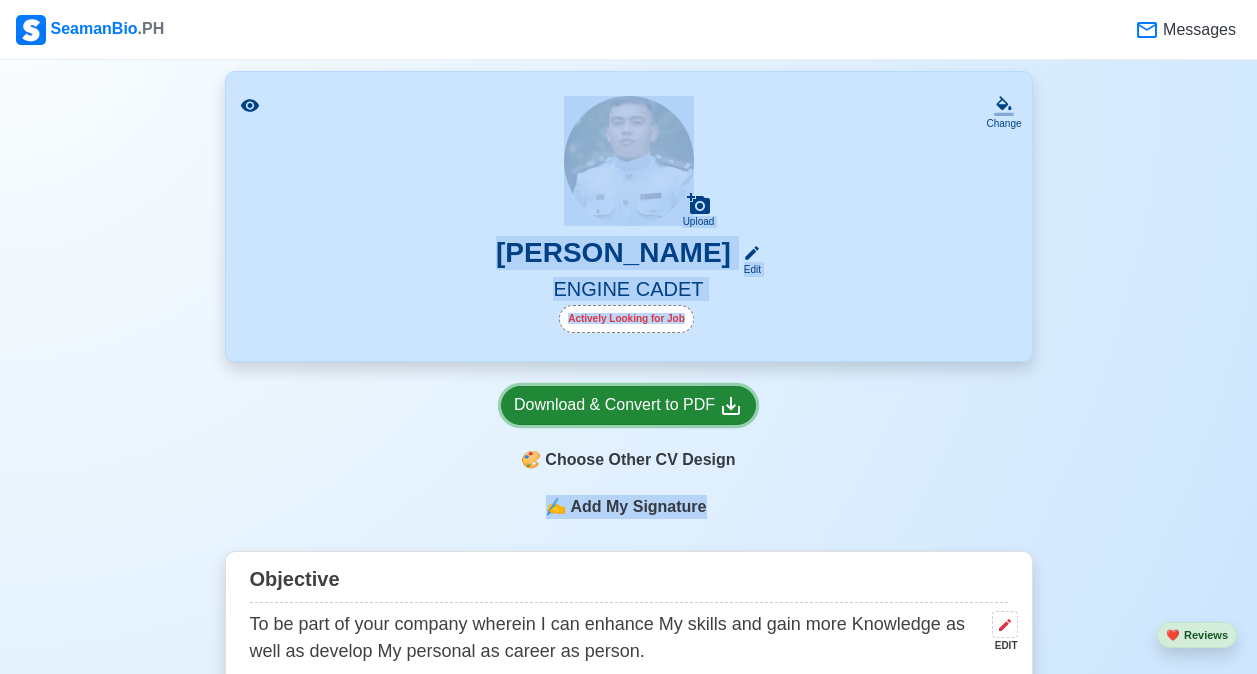 click on "Download & Convert to PDF" at bounding box center (628, 405) 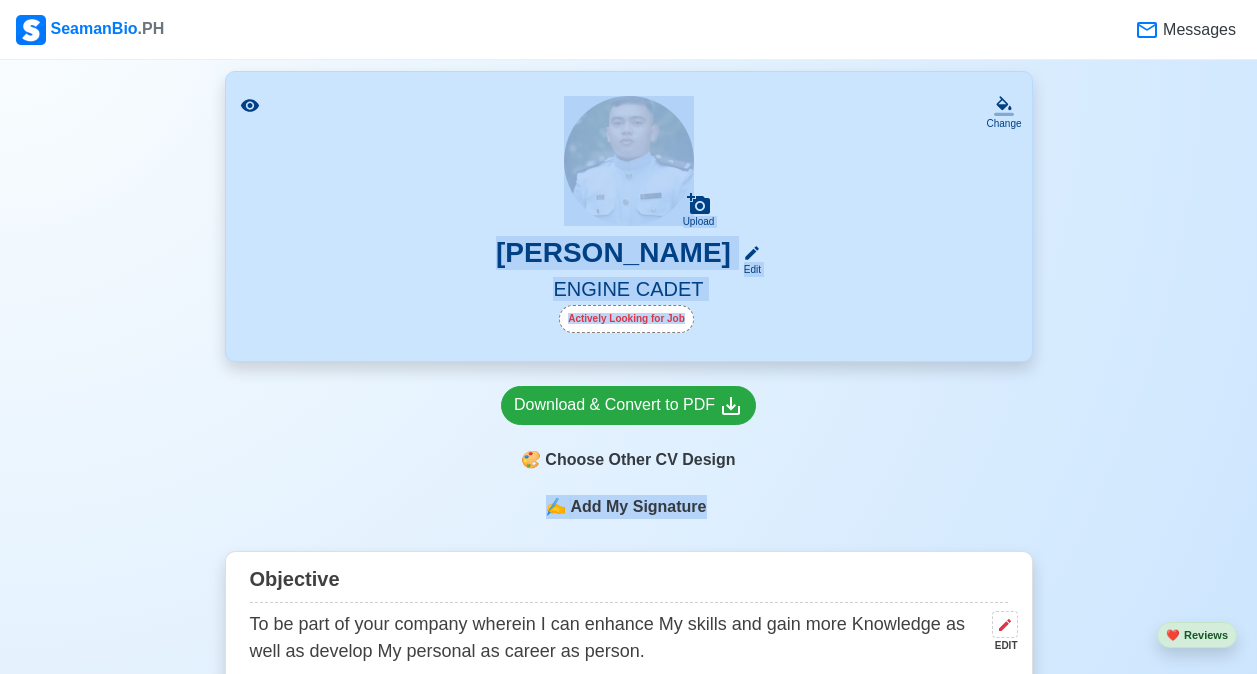 click on "Download & Convert to PDF 🎨 Choose Other CV Design" at bounding box center [629, 428] 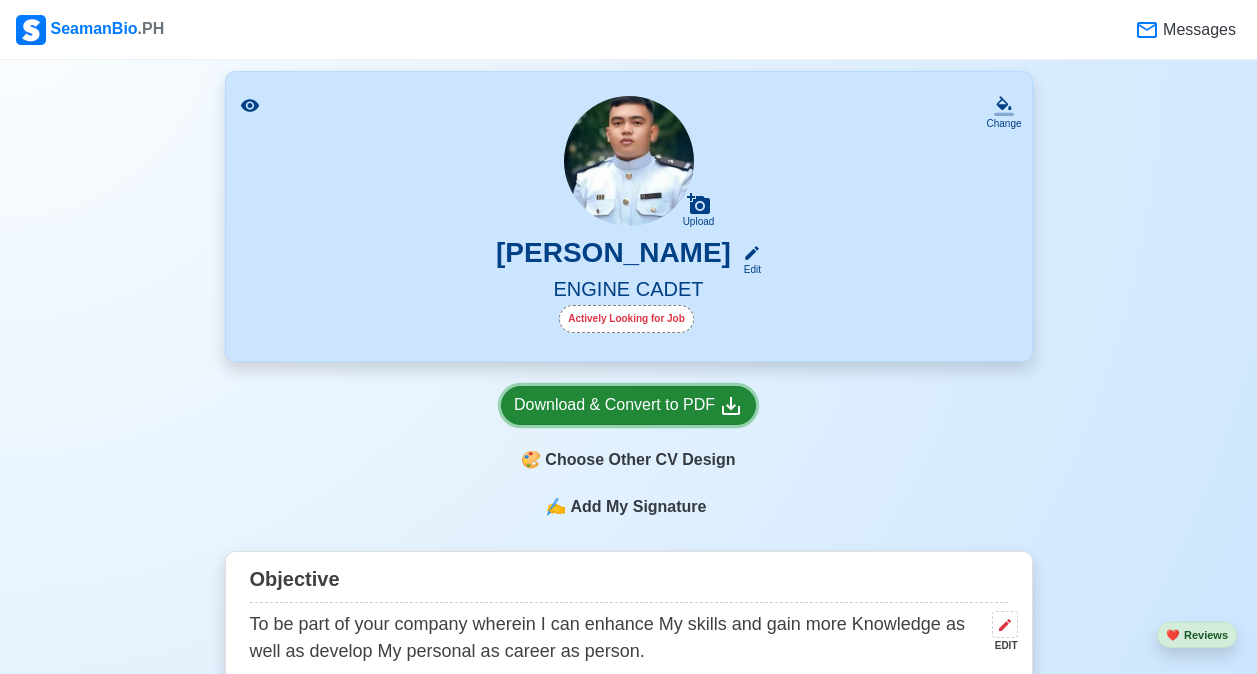 click 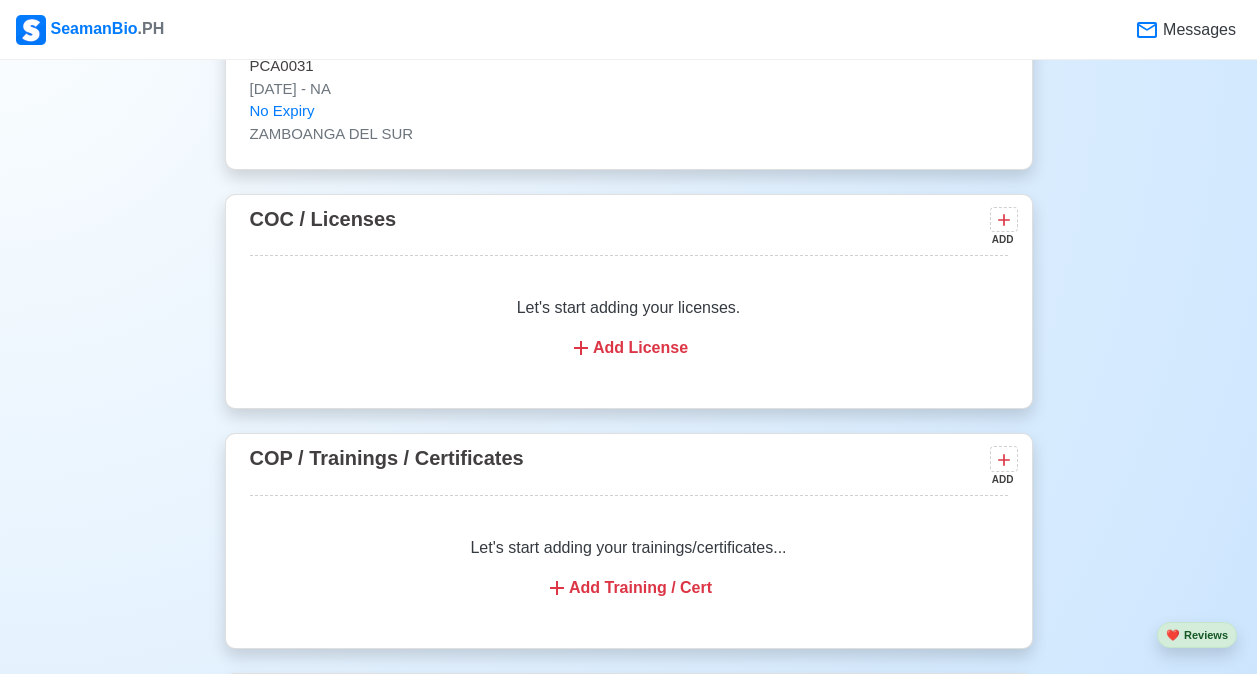 scroll, scrollTop: 2063, scrollLeft: 0, axis: vertical 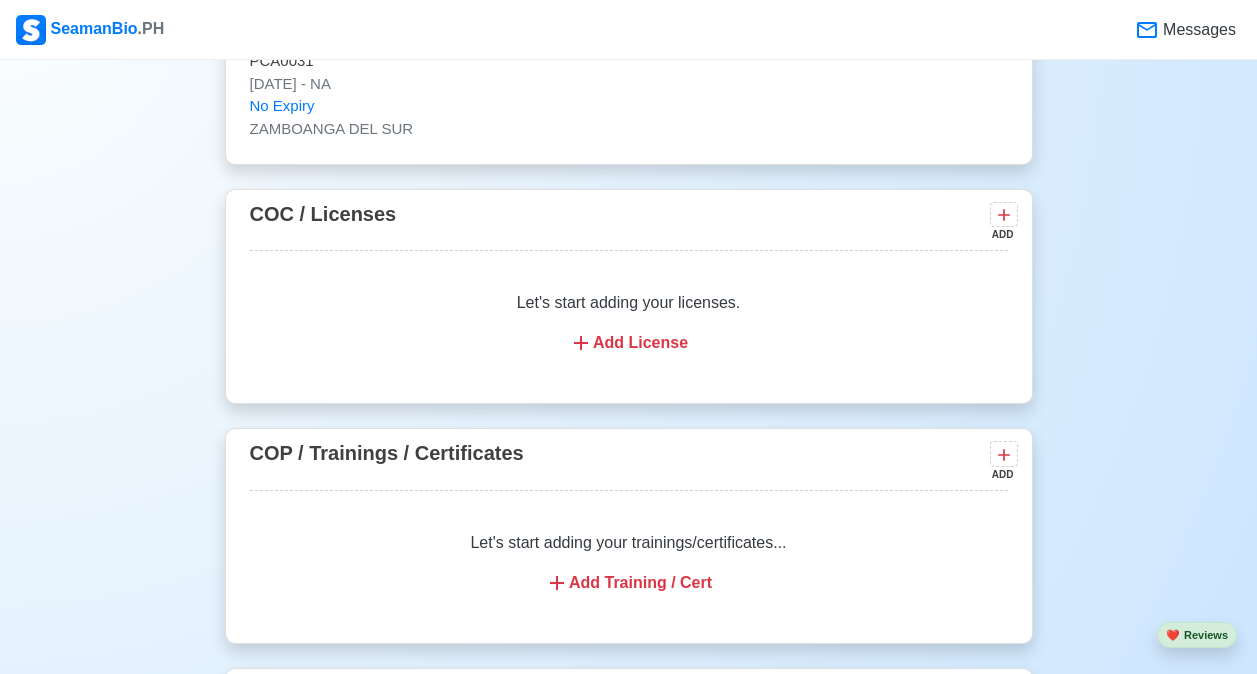 click on "Add Training / Cert" at bounding box center [629, 583] 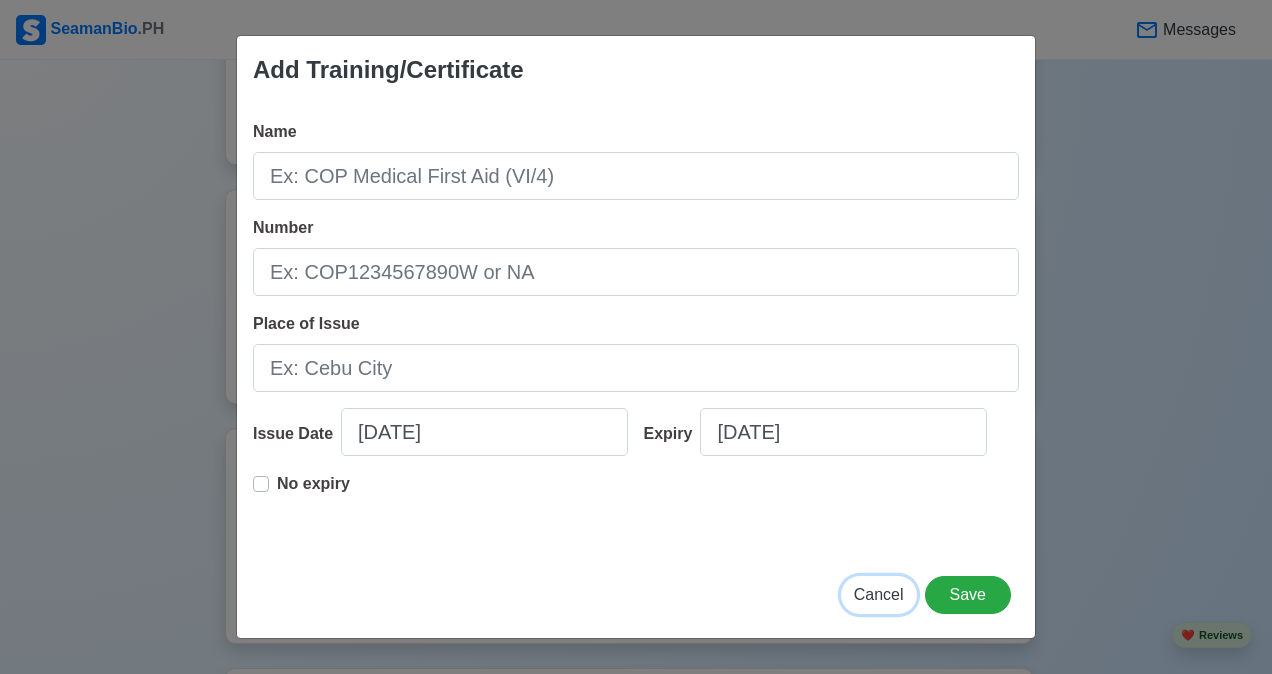 click on "Cancel" at bounding box center (879, 594) 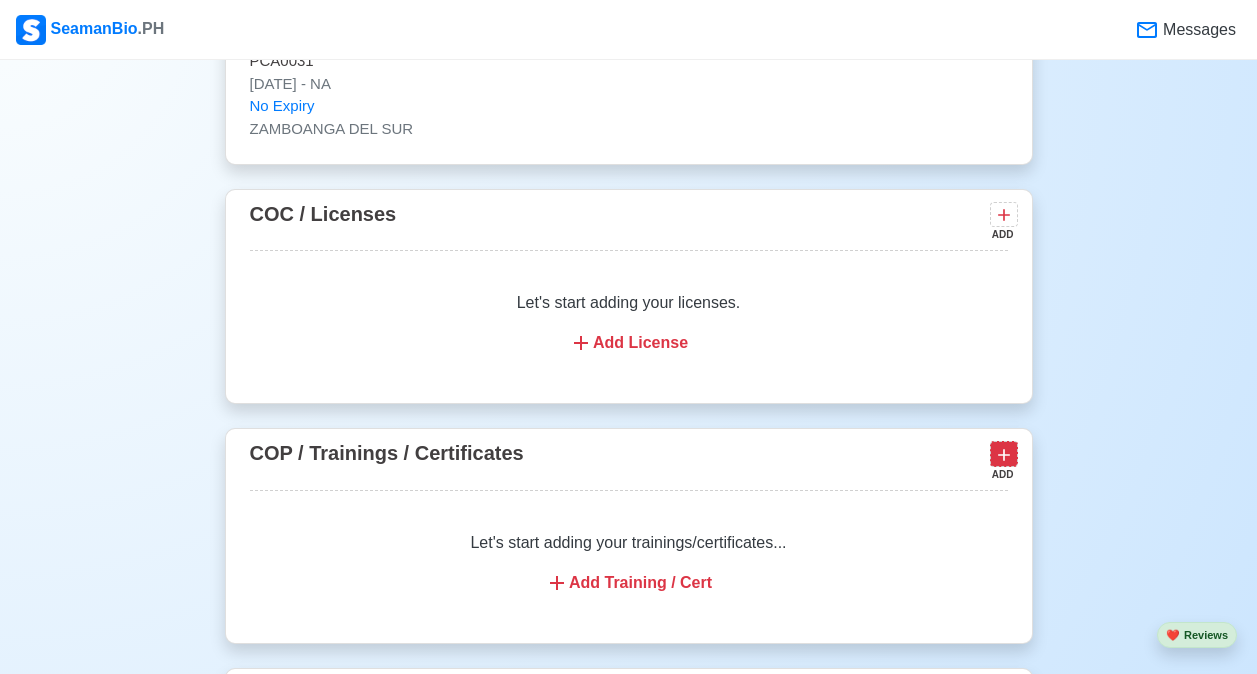 click at bounding box center (1004, 453) 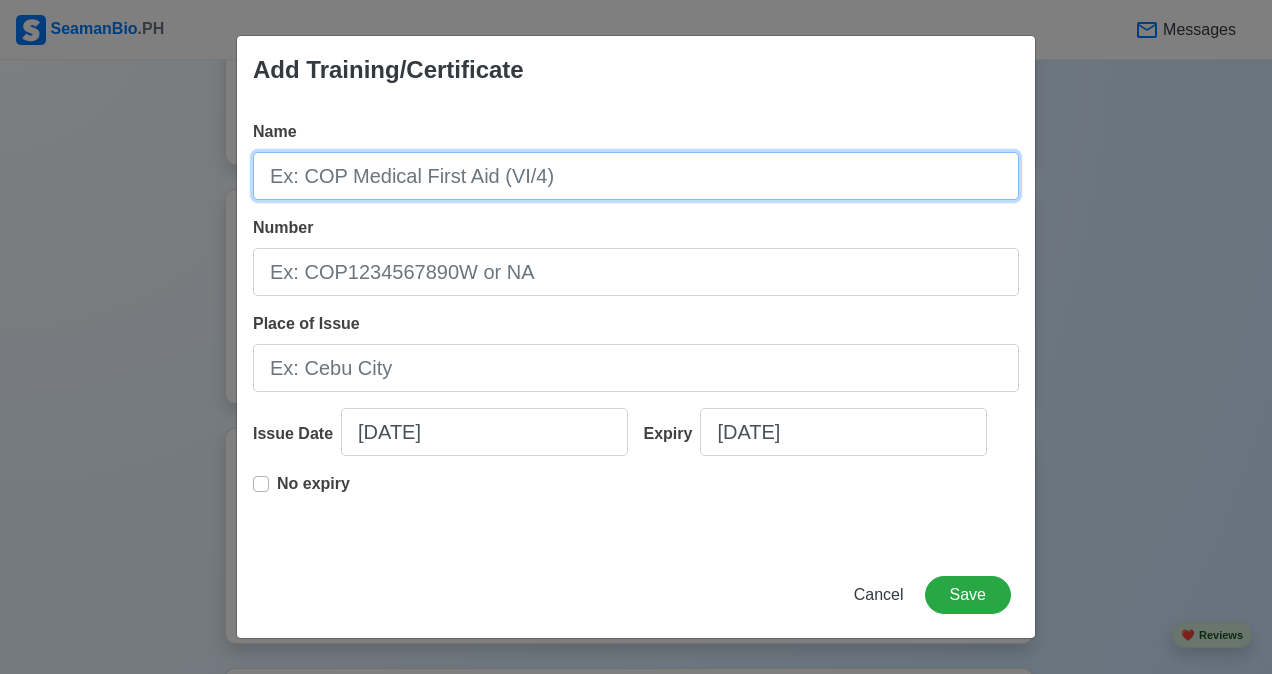 click on "Name" at bounding box center [636, 176] 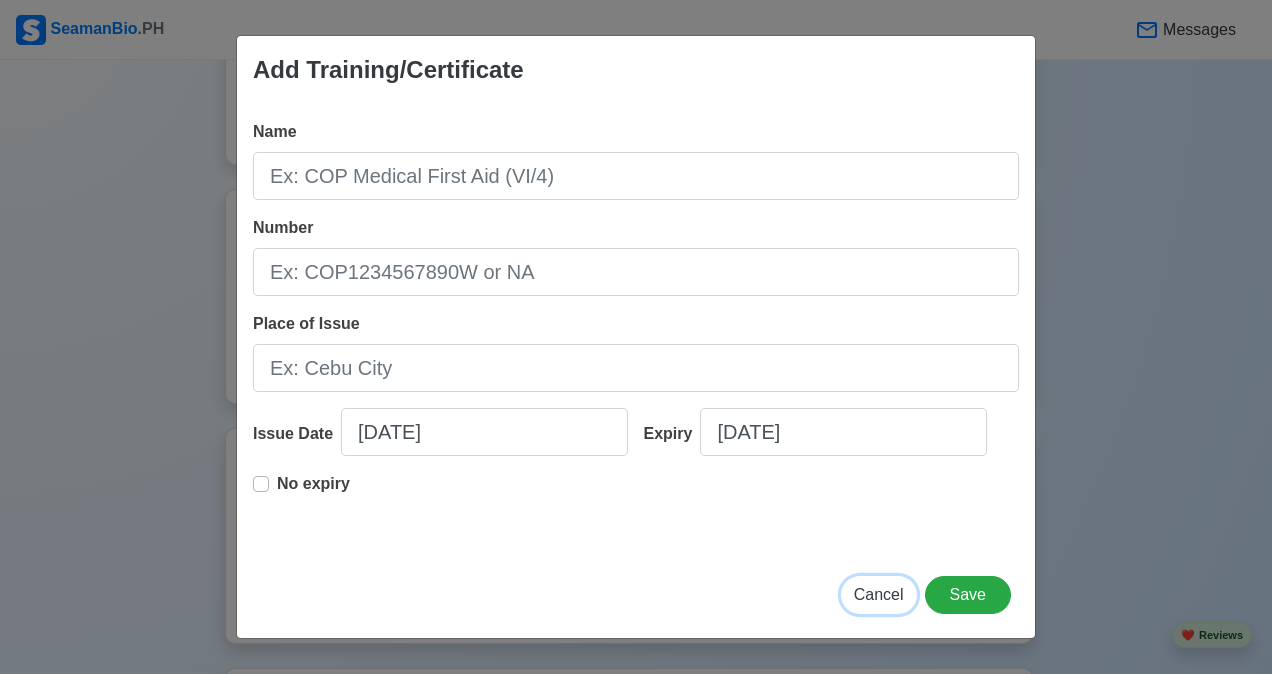 click on "Cancel" at bounding box center [879, 594] 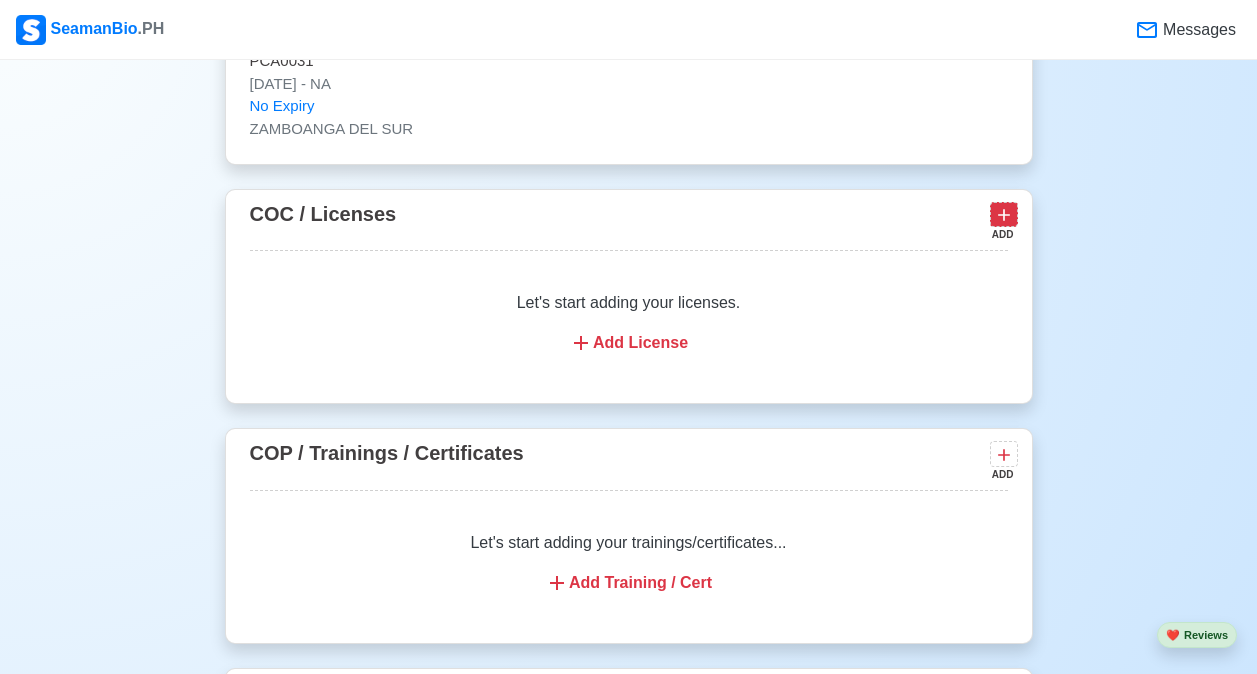 click at bounding box center (1004, 214) 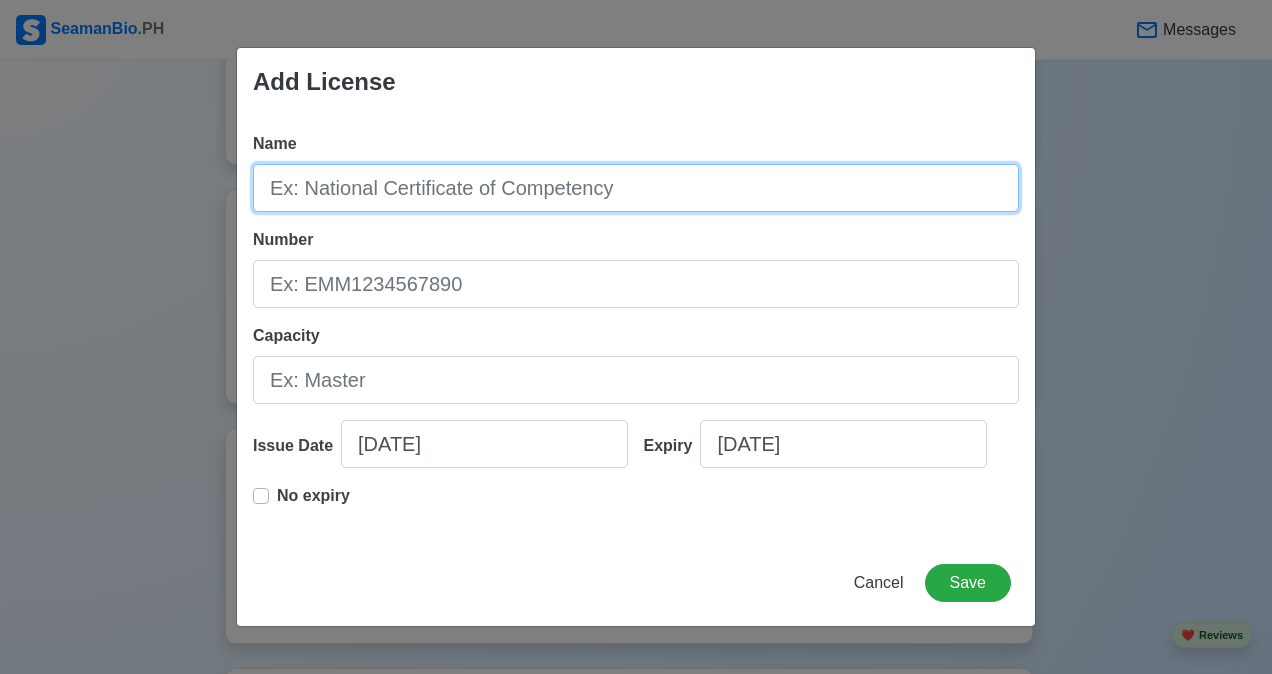 click on "Name" at bounding box center [636, 188] 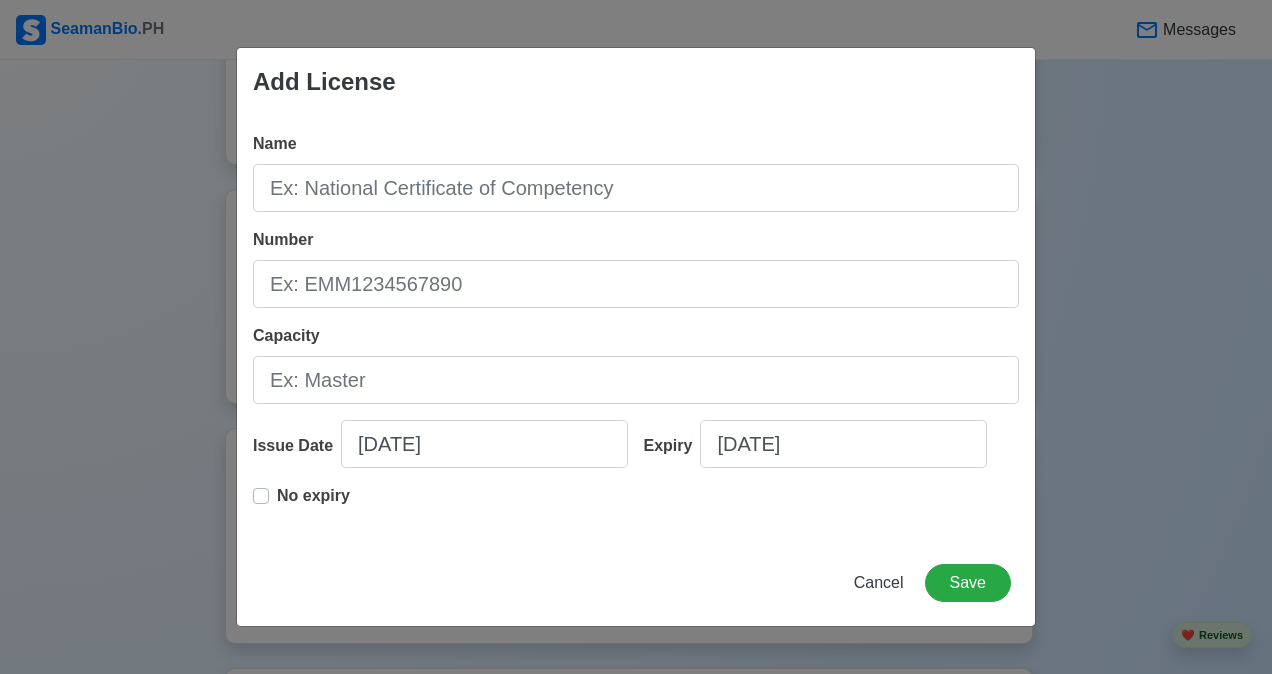 click on "Add License Name Number Capacity Issue Date [DATE] Expiry [DATE] No expiry Cancel Save" at bounding box center [636, 337] 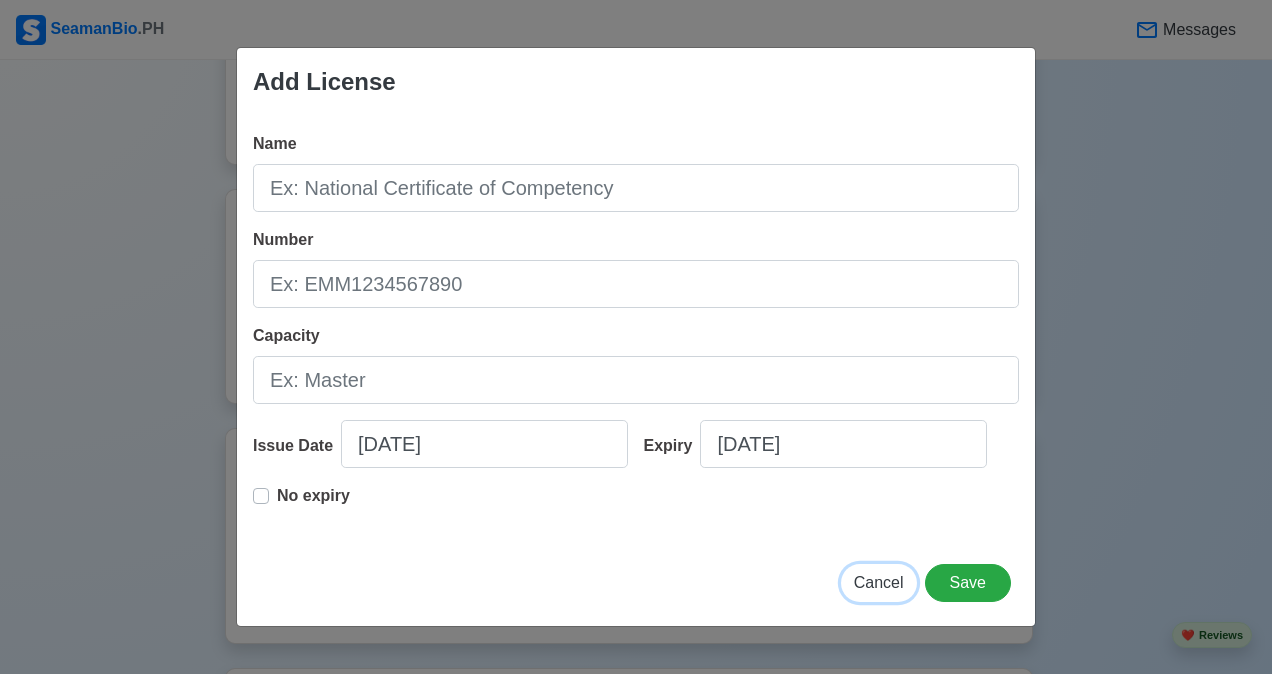 click on "Cancel" at bounding box center (879, 582) 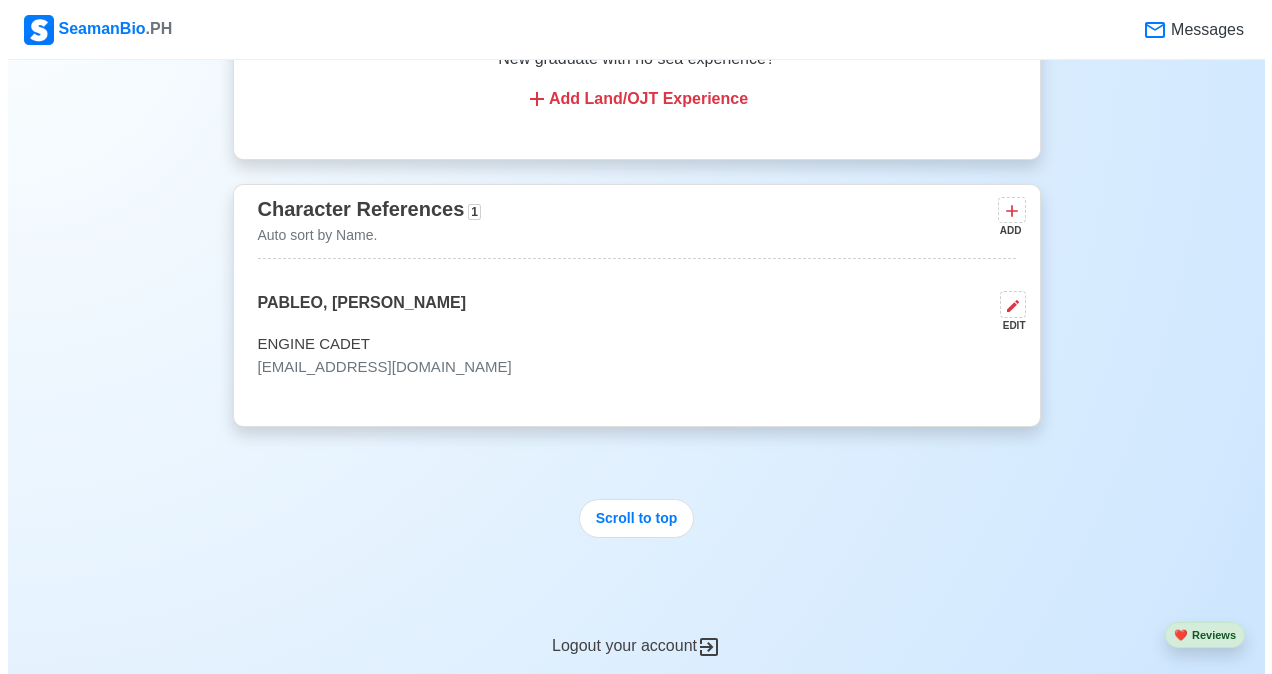 scroll, scrollTop: 3035, scrollLeft: 0, axis: vertical 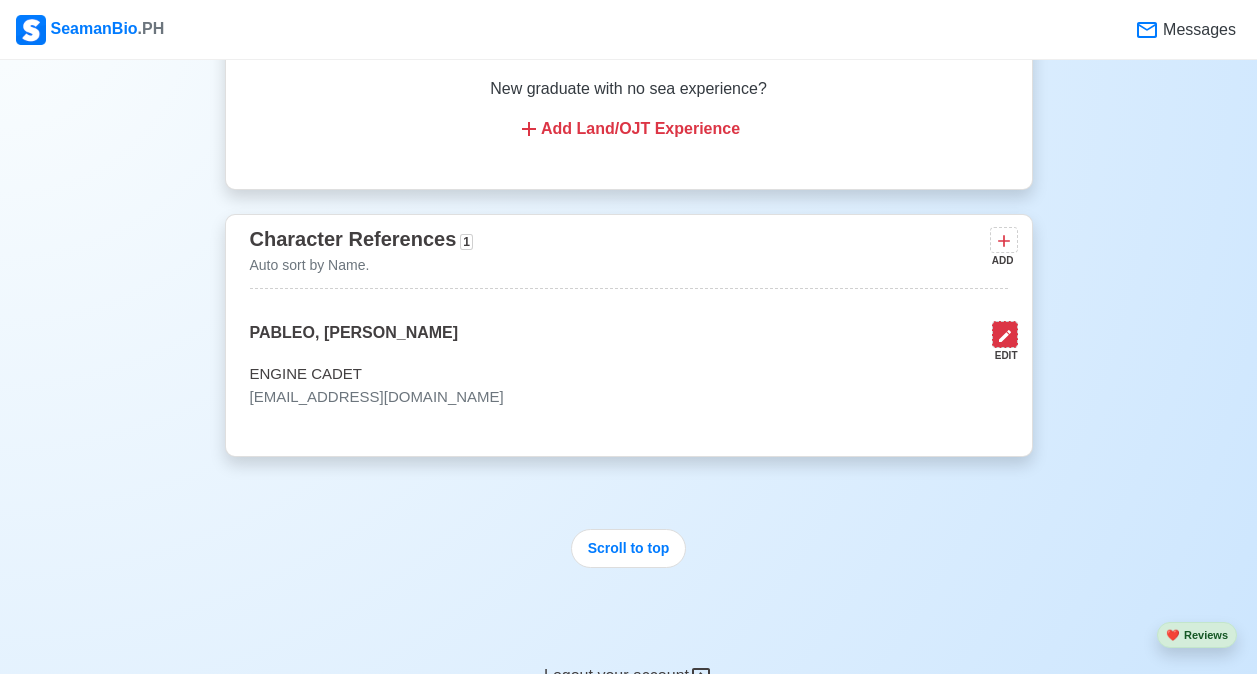 click 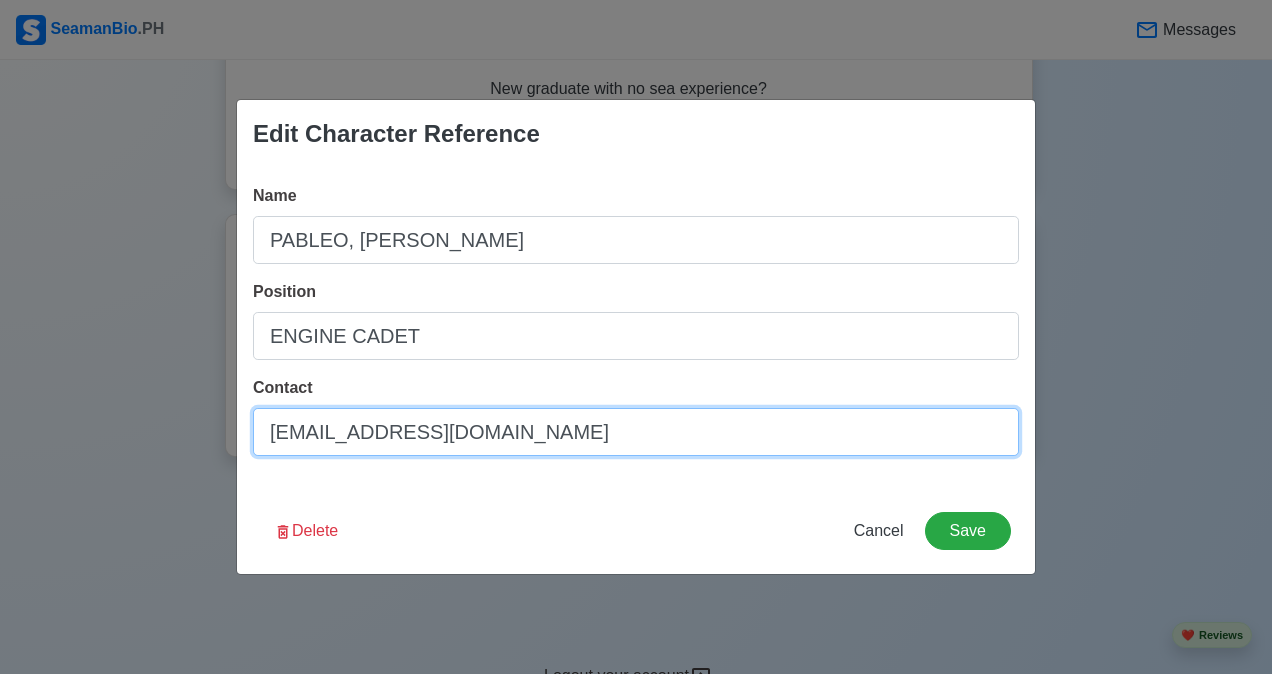 click on "[EMAIL_ADDRESS][DOMAIN_NAME]" at bounding box center [636, 432] 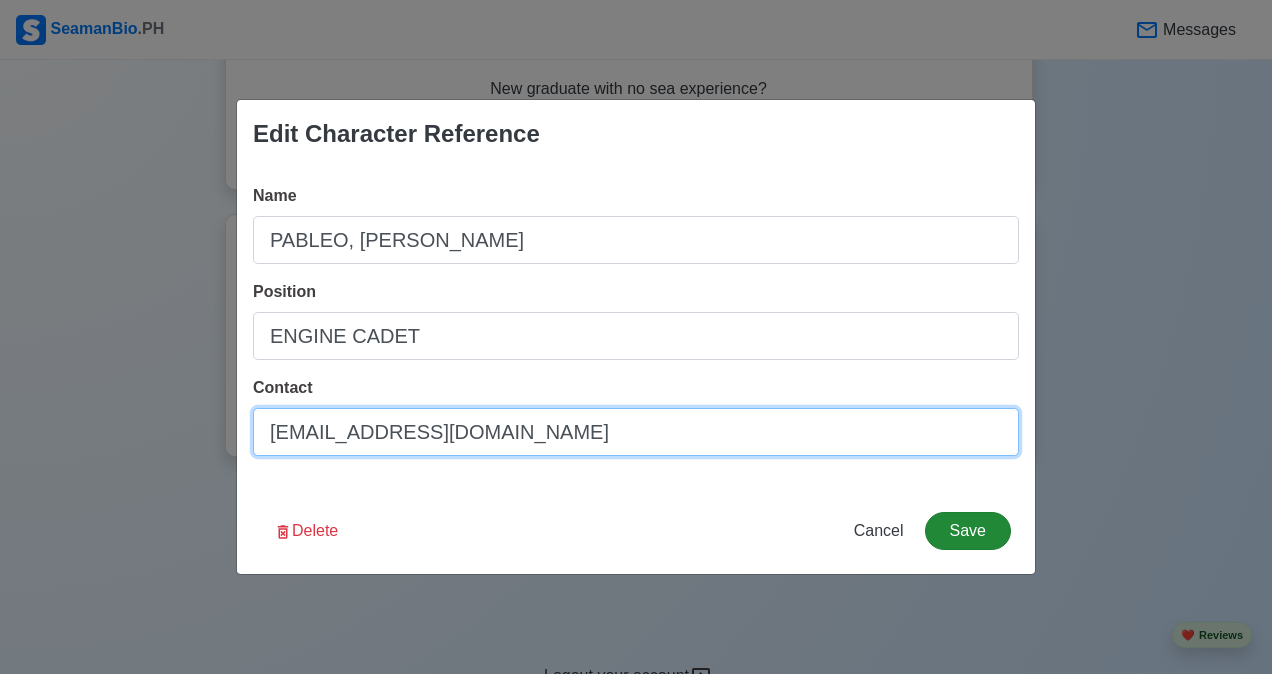 type on "[EMAIL_ADDRESS][DOMAIN_NAME]" 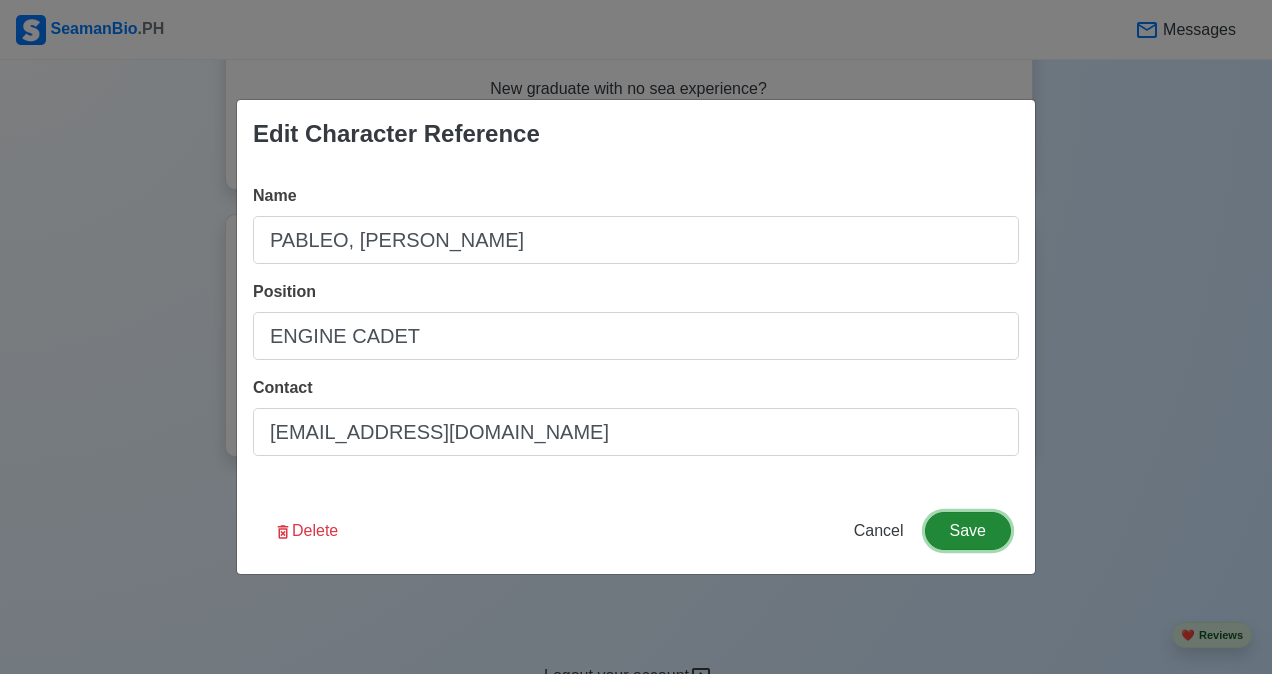 click on "Save" at bounding box center (968, 531) 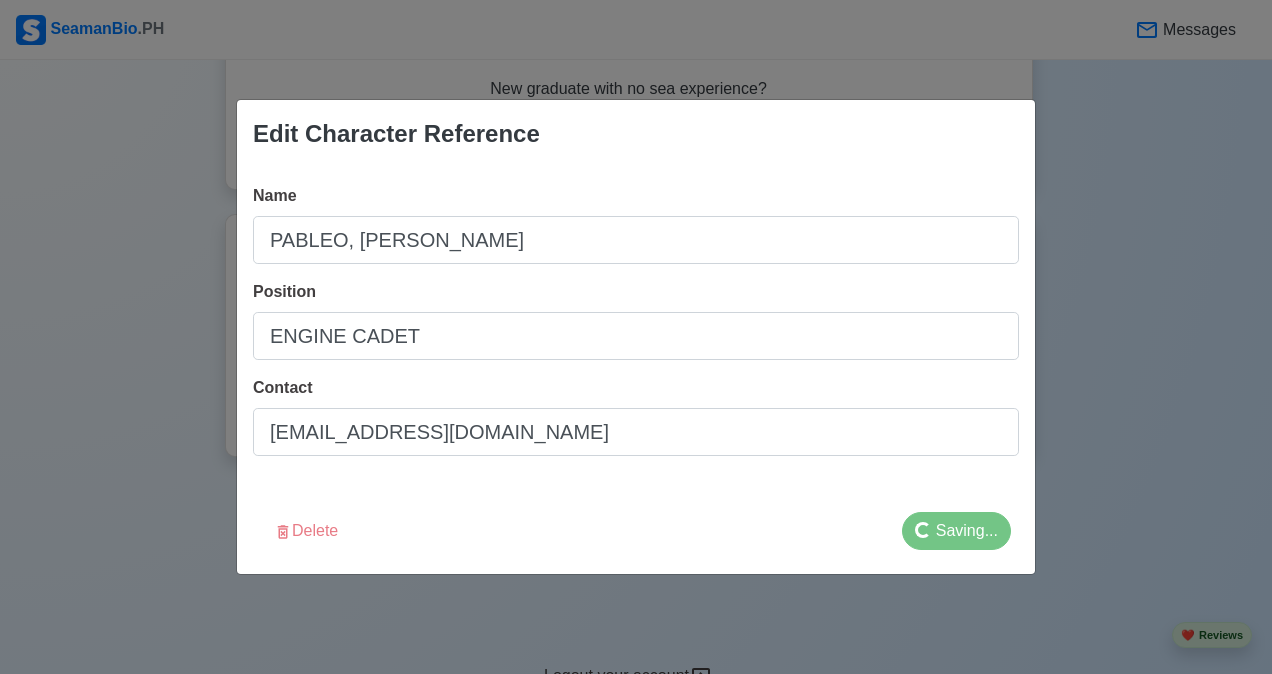 scroll, scrollTop: 3037, scrollLeft: 0, axis: vertical 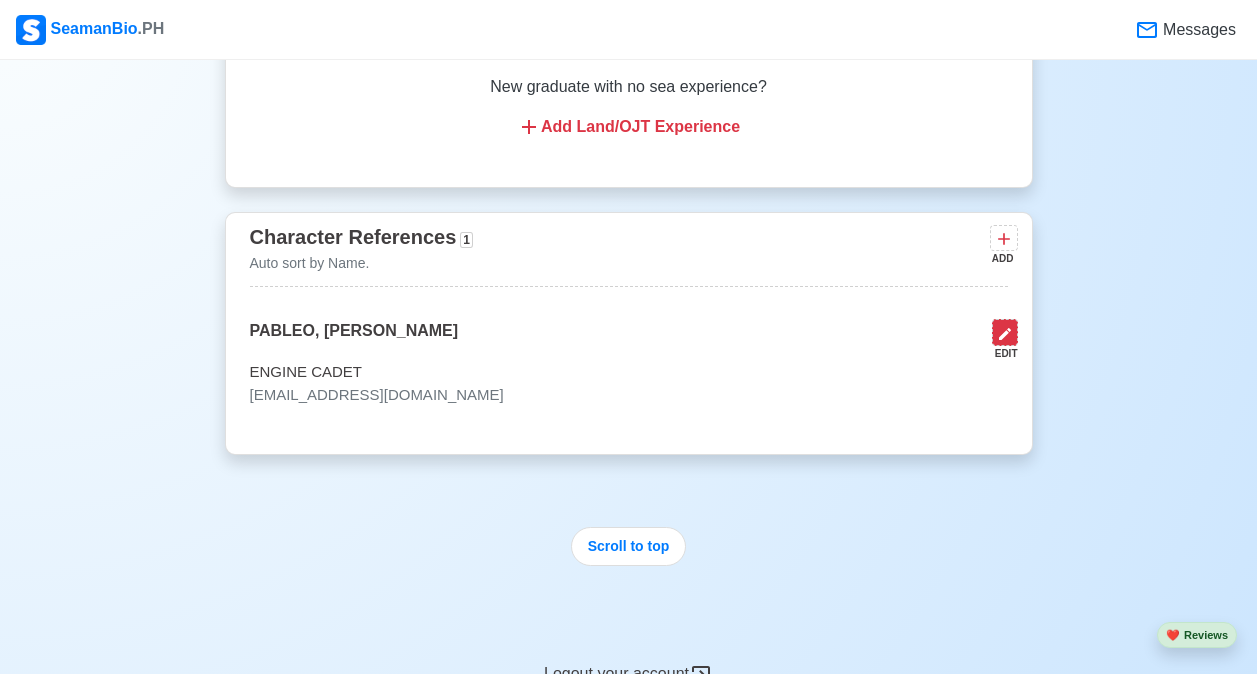 click 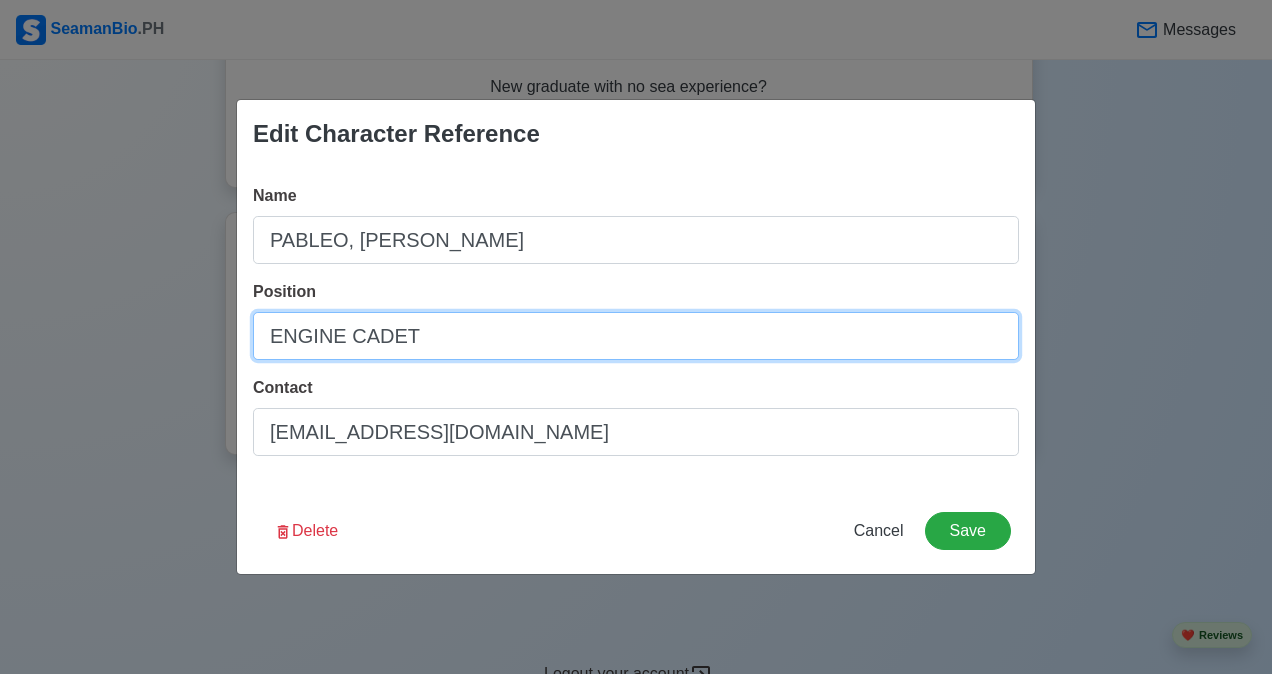 click on "ENGINE CADET" at bounding box center (636, 336) 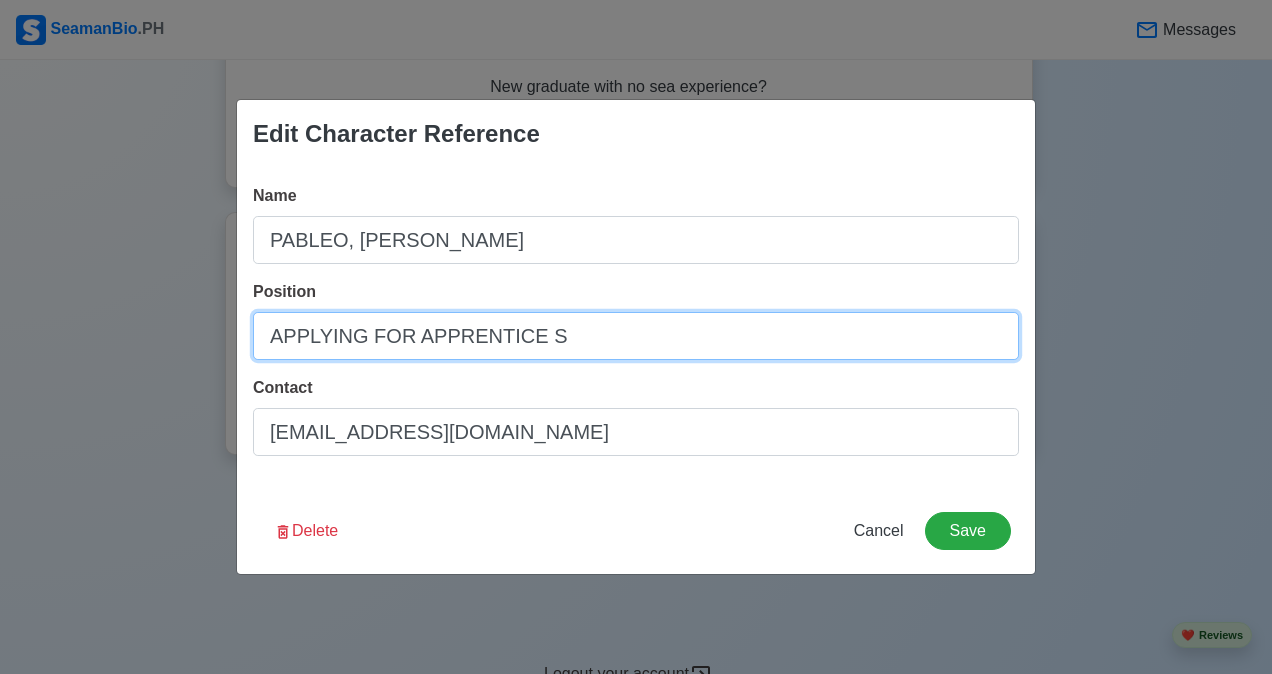 type on "APPLYING FOR APPRENTICE" 